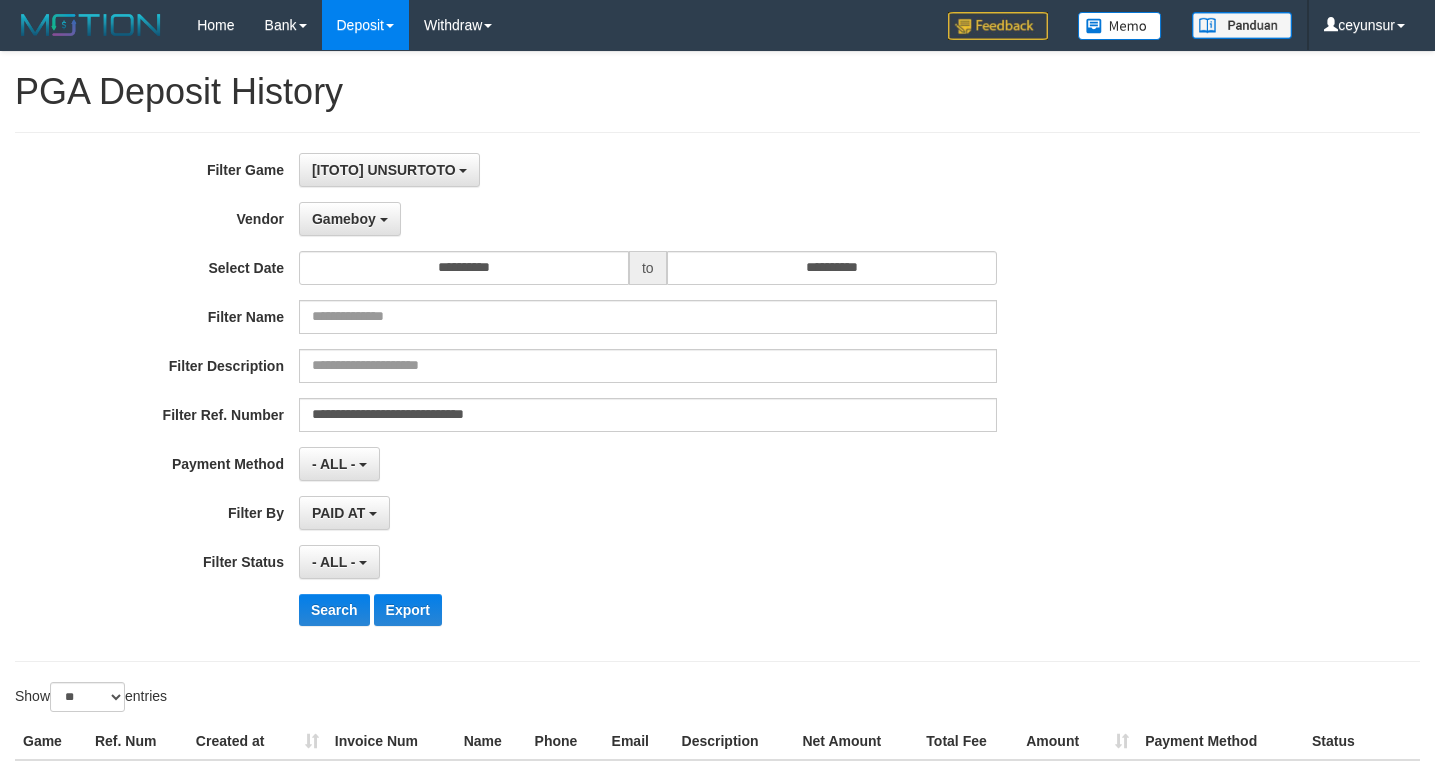 select on "**********" 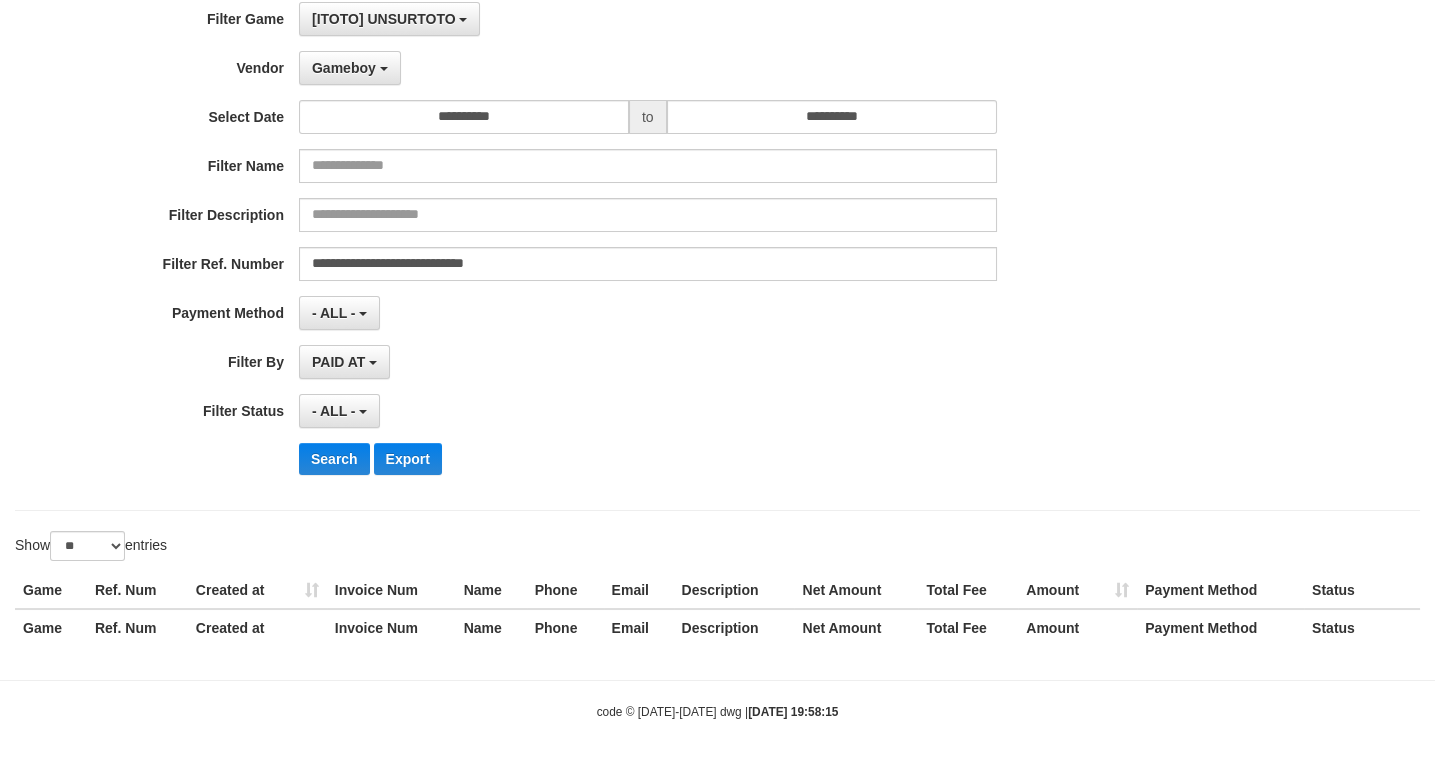 scroll, scrollTop: 152, scrollLeft: 0, axis: vertical 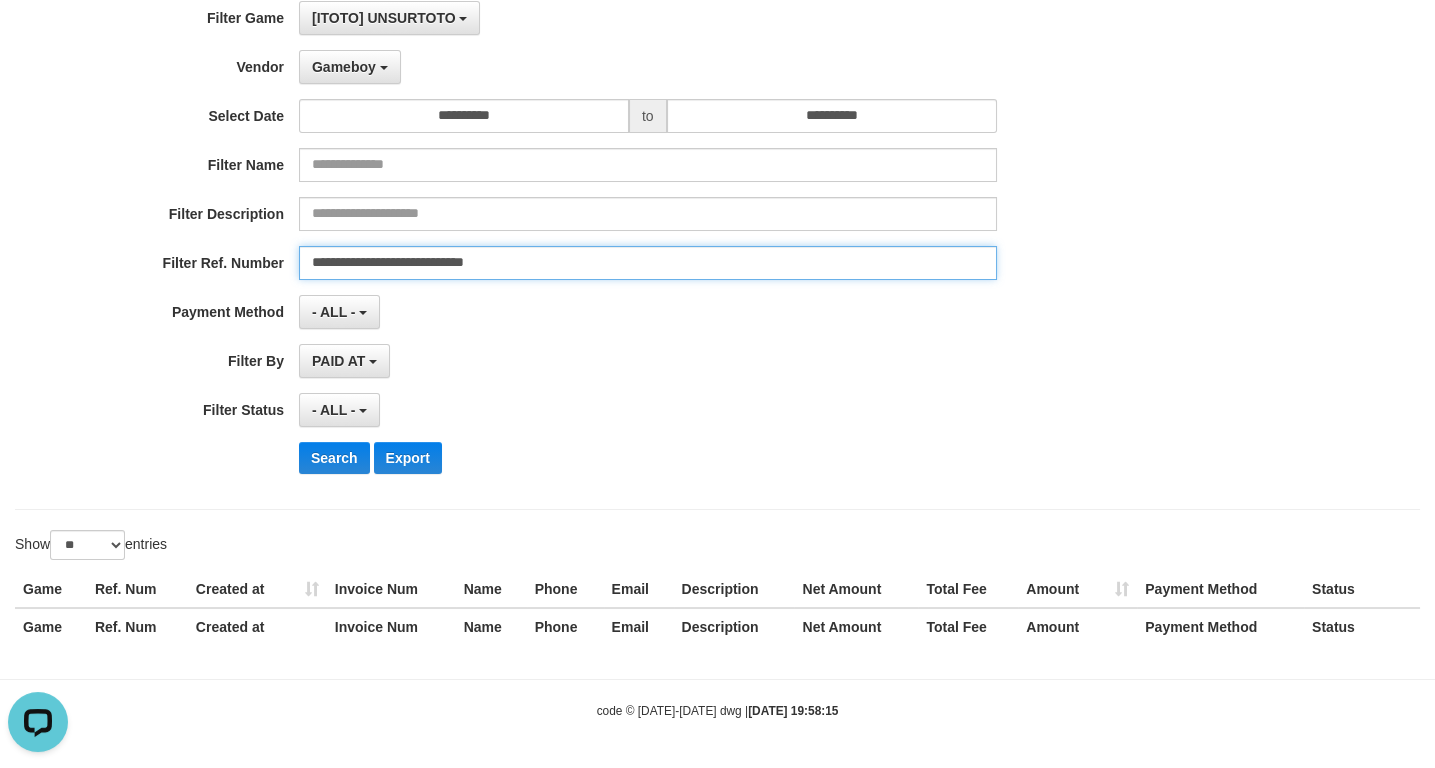 drag, startPoint x: 594, startPoint y: 255, endPoint x: 153, endPoint y: 258, distance: 441.0102 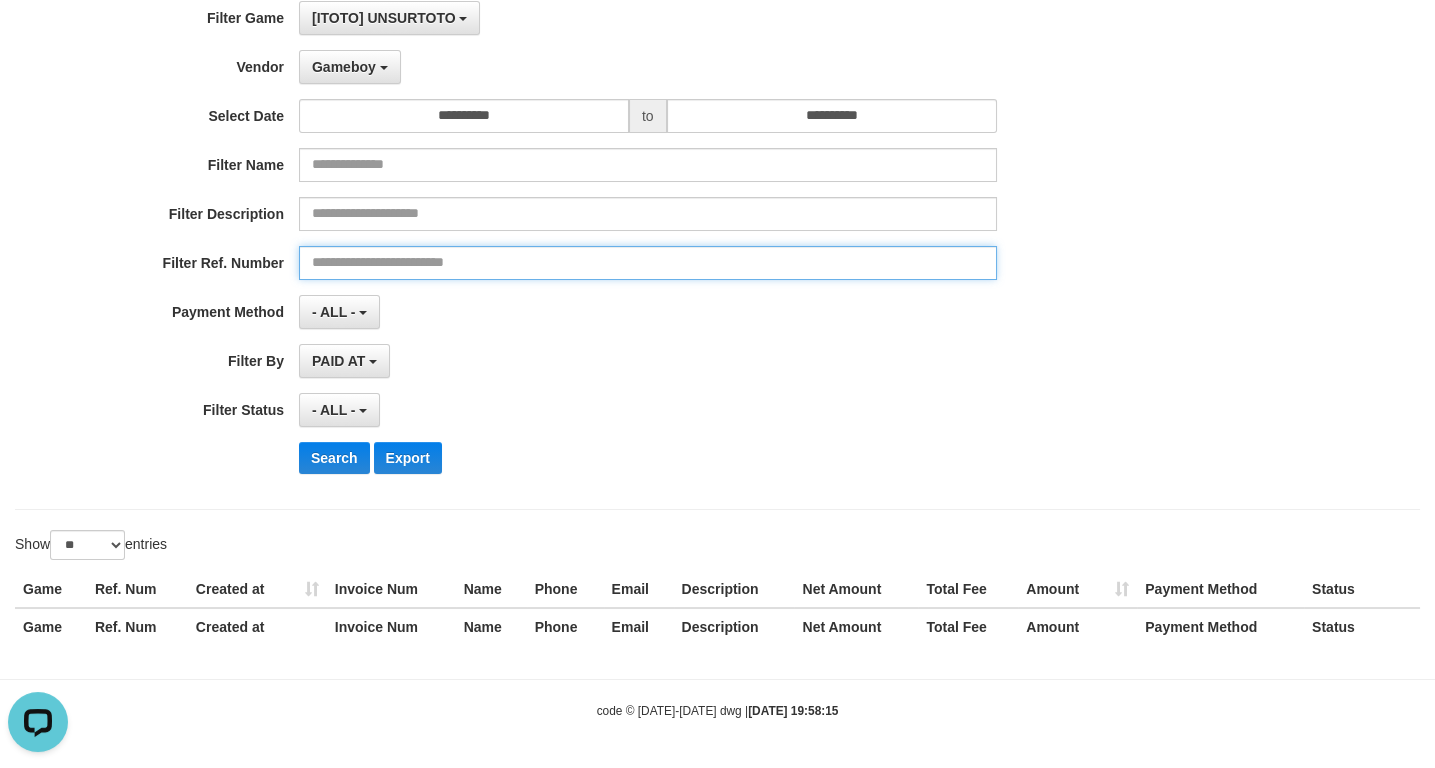 click at bounding box center [648, 263] 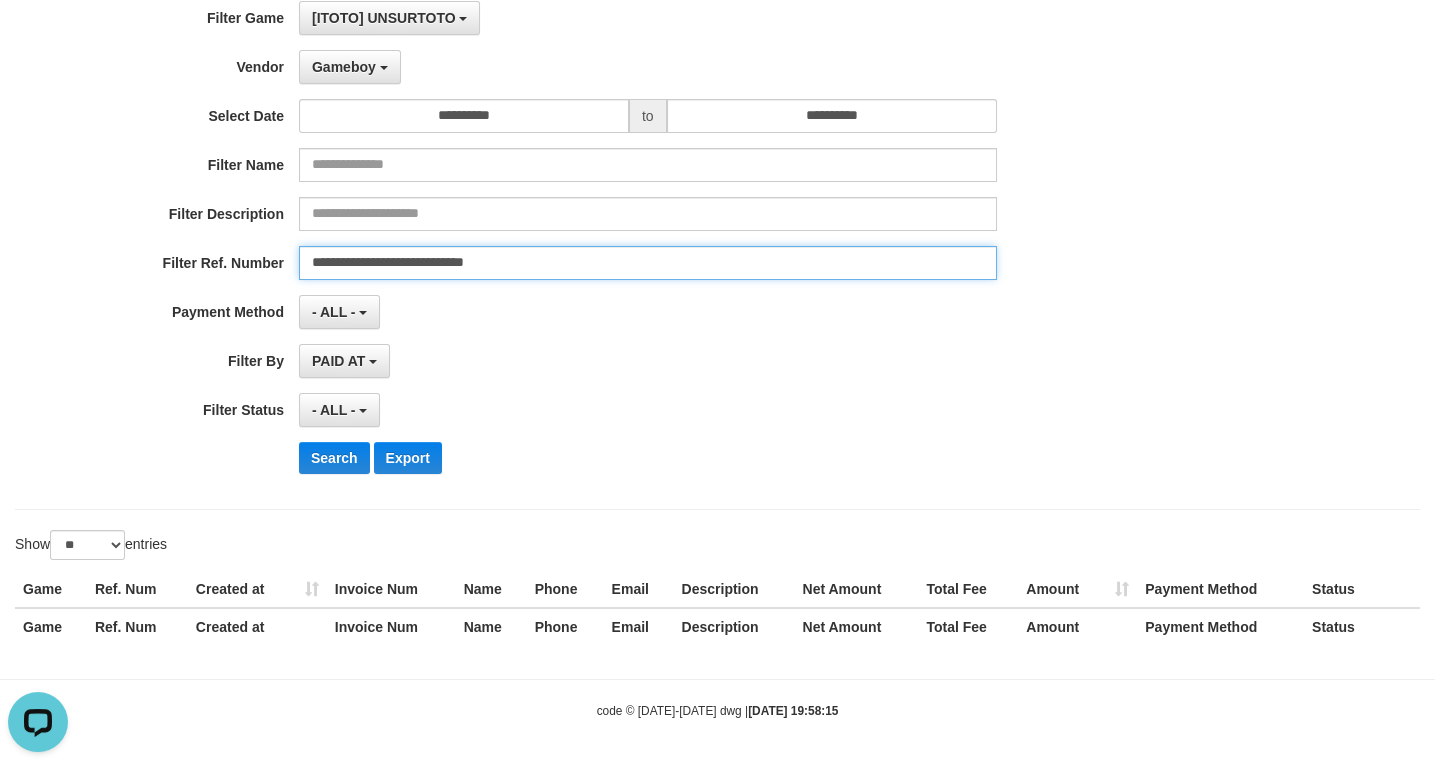 type on "**********" 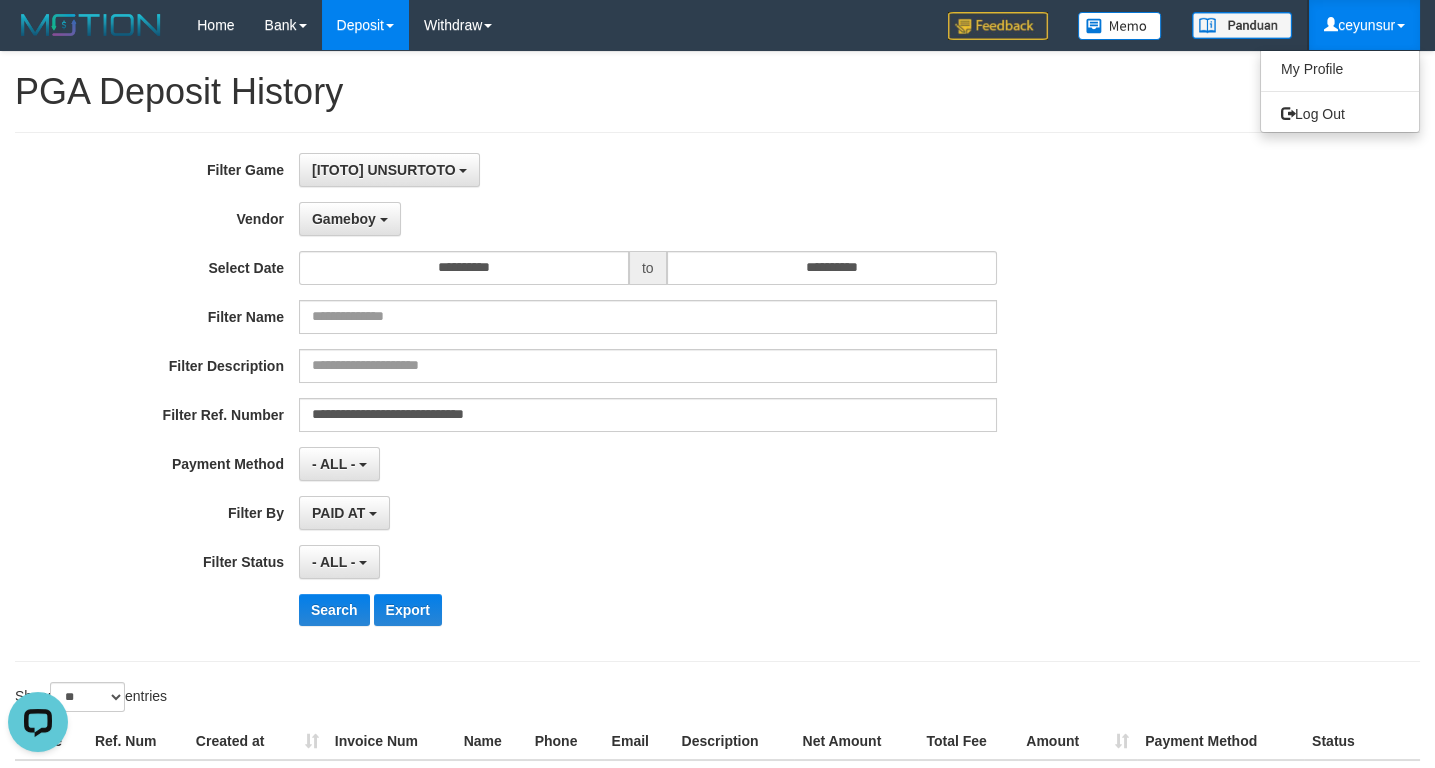 click on "ceyunsur" at bounding box center [1364, 25] 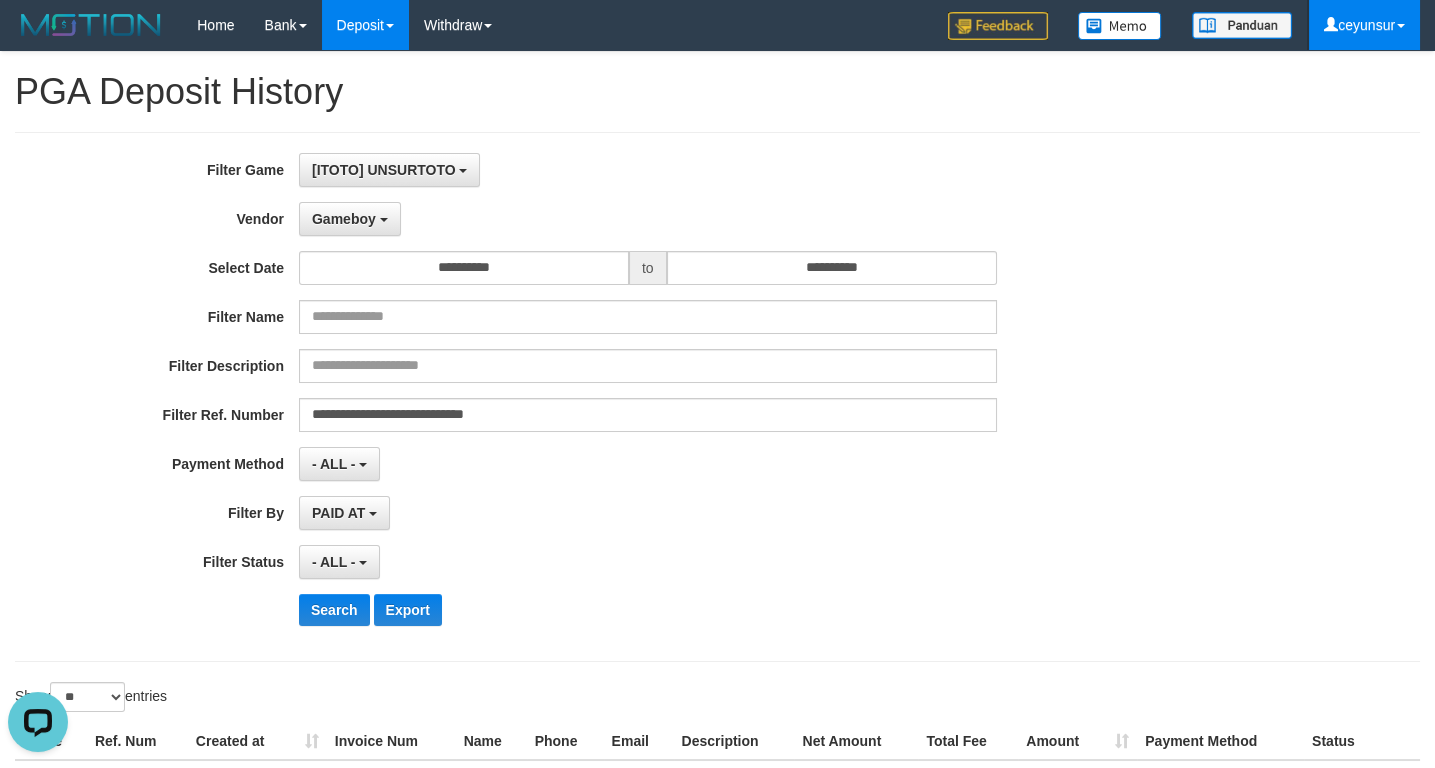 click on "ceyunsur" at bounding box center [1364, 25] 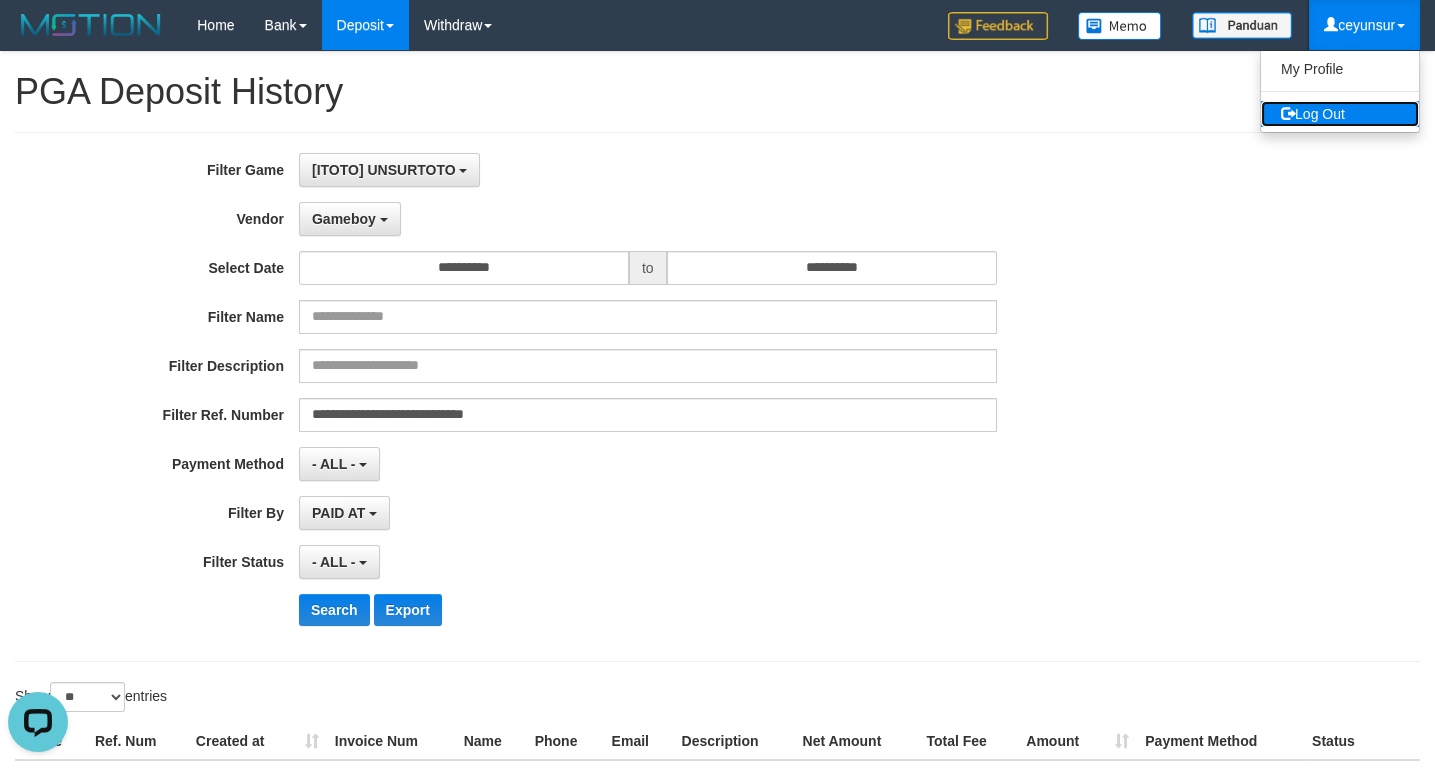 click on "Log Out" at bounding box center (1340, 114) 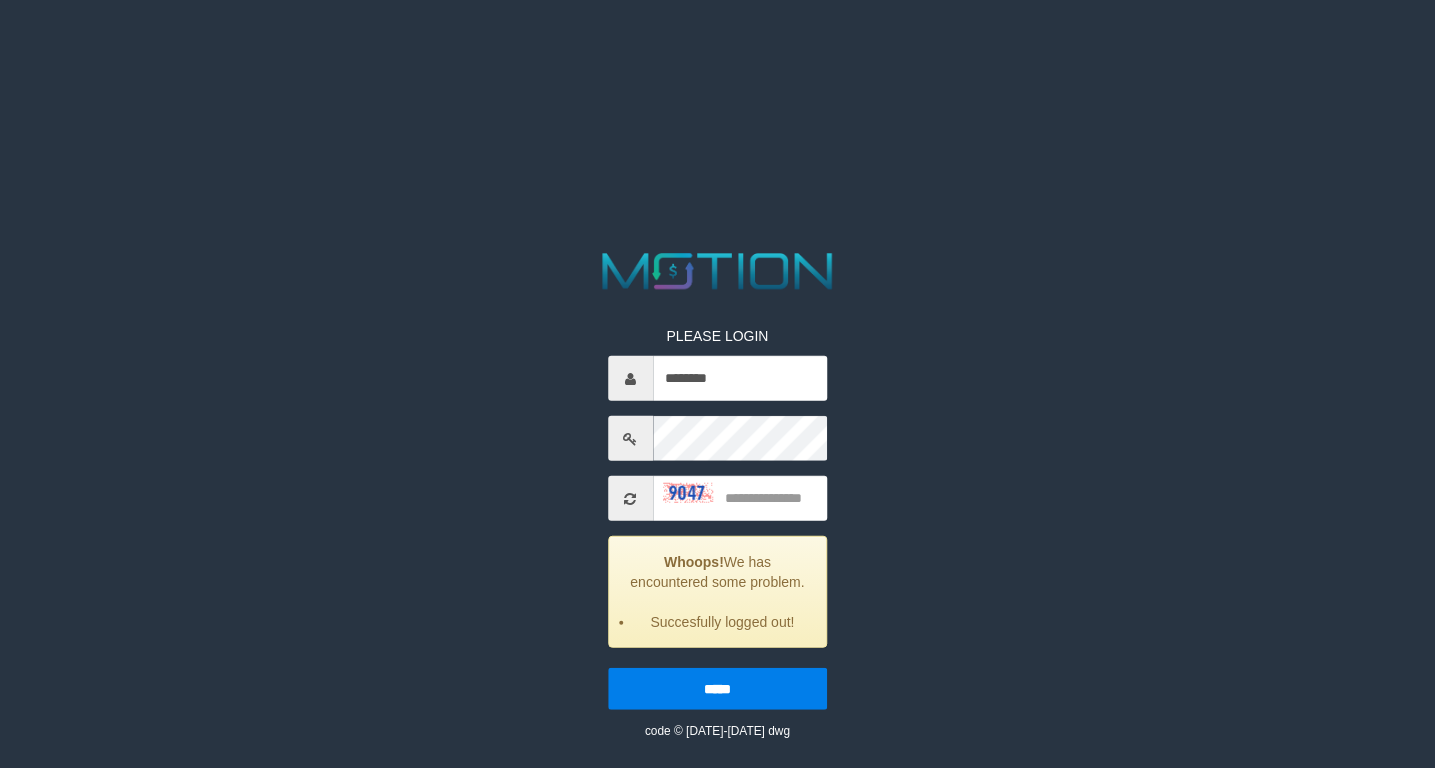 scroll, scrollTop: 0, scrollLeft: 0, axis: both 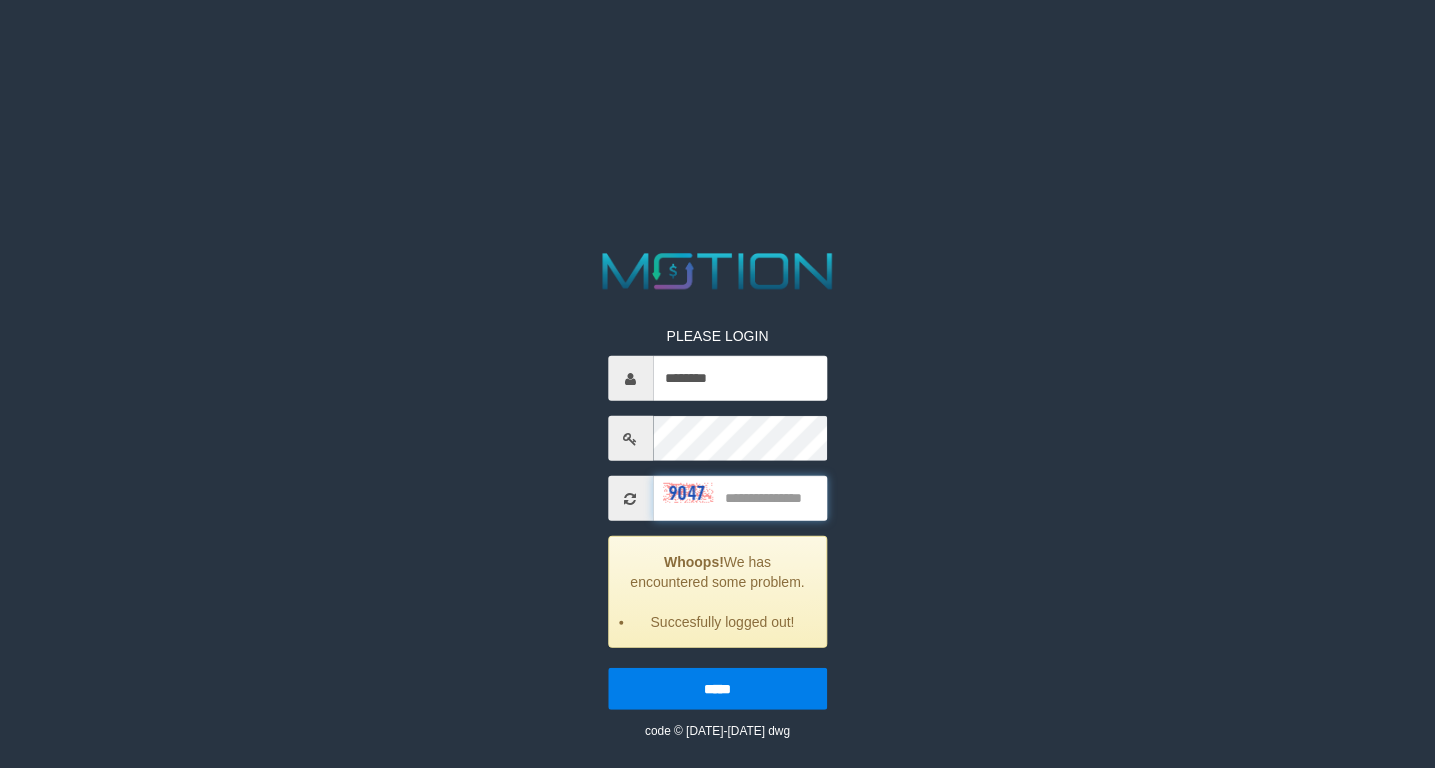 click at bounding box center [740, 498] 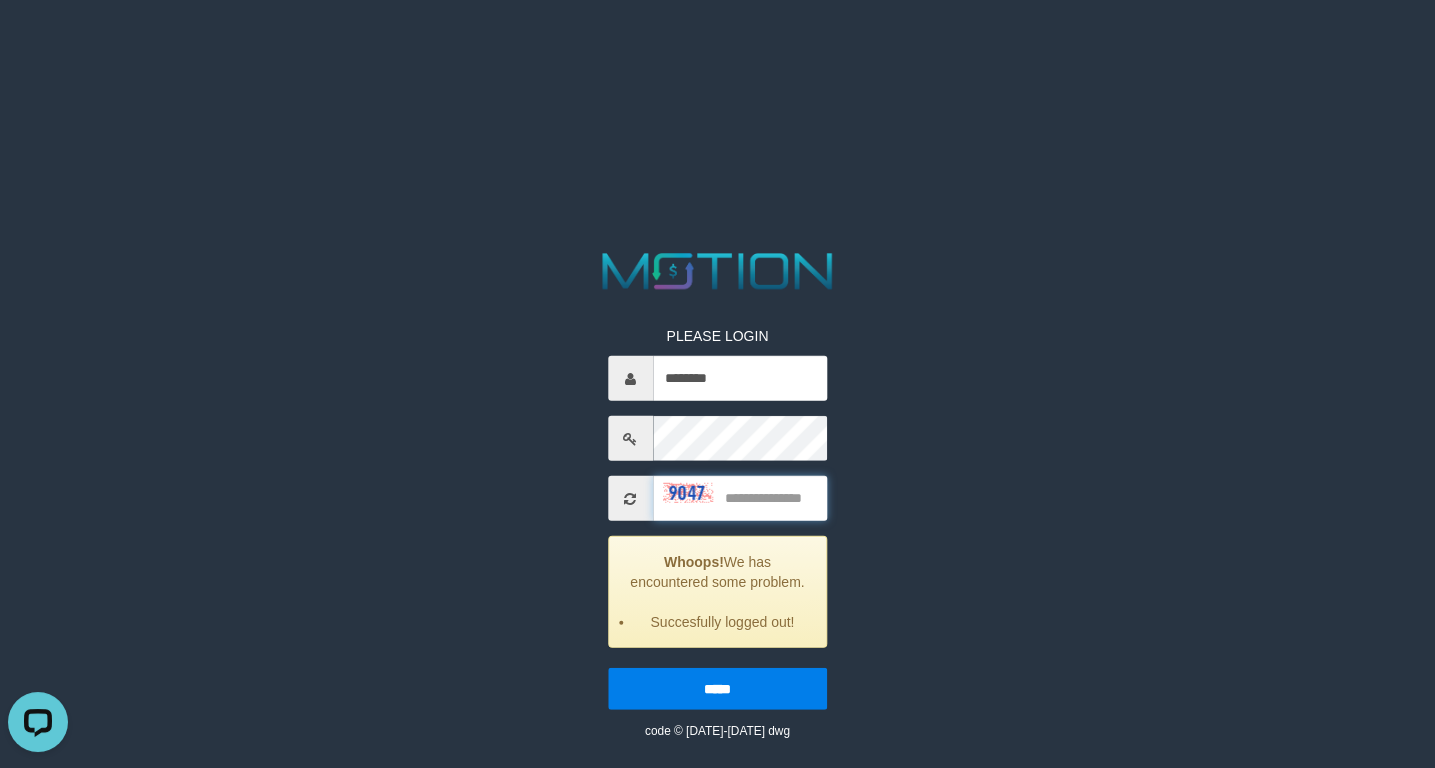 scroll, scrollTop: 0, scrollLeft: 0, axis: both 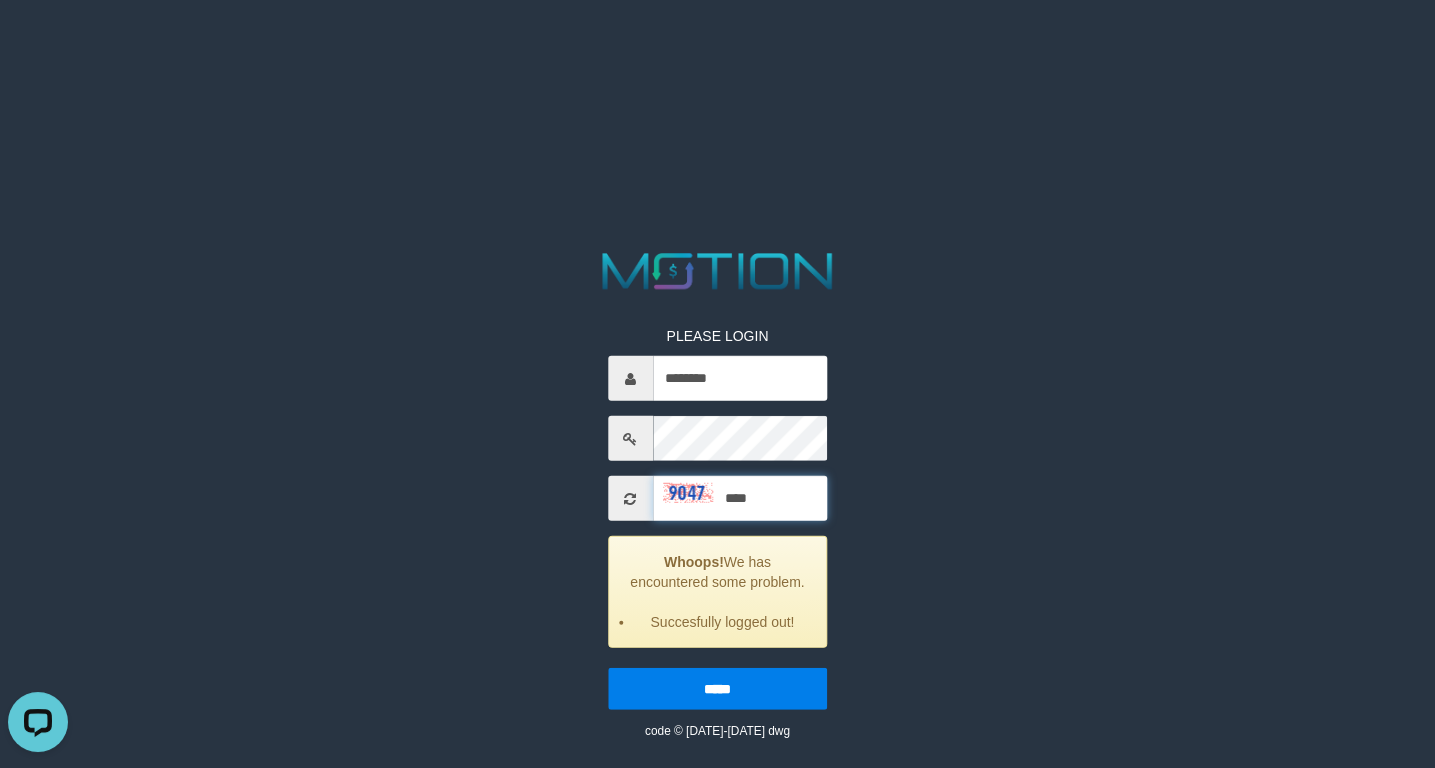 type on "****" 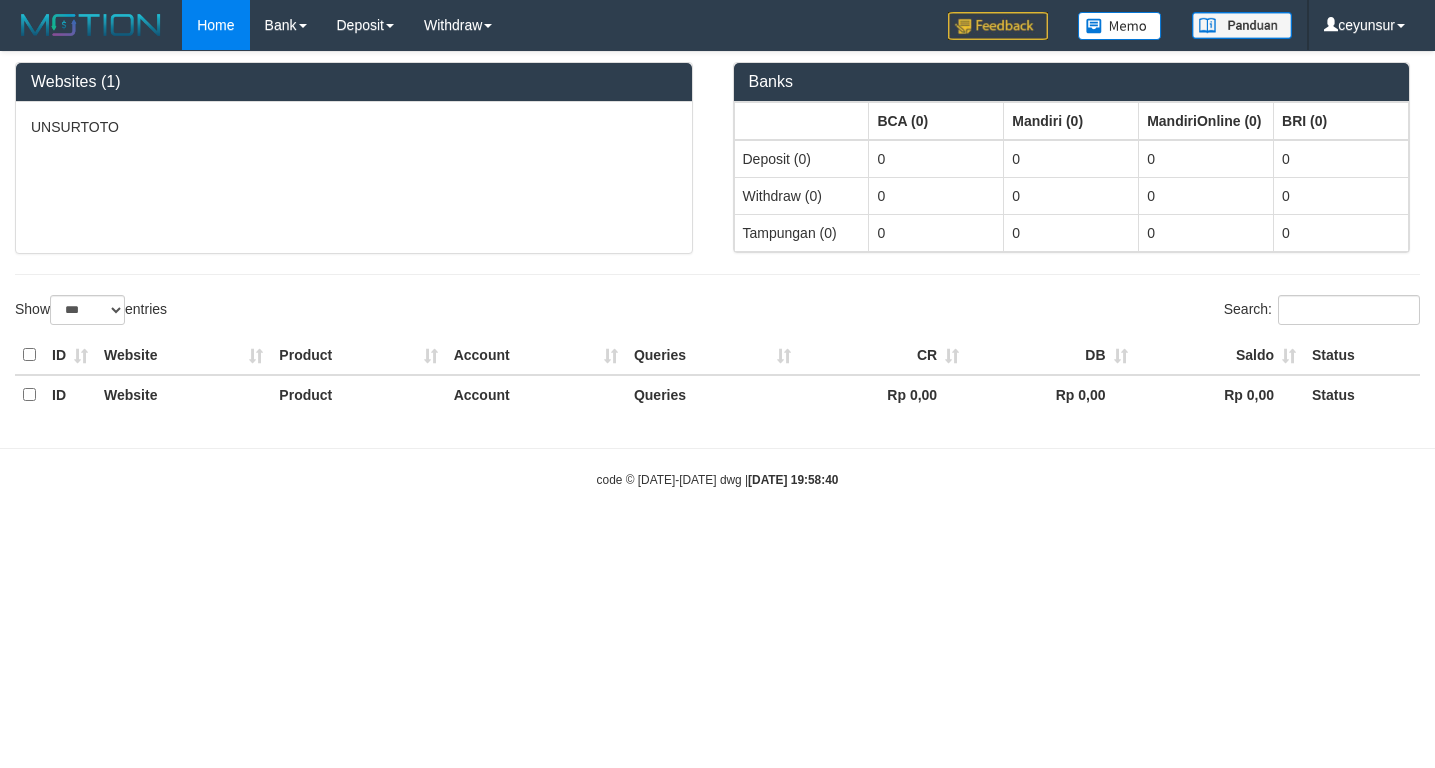 select on "***" 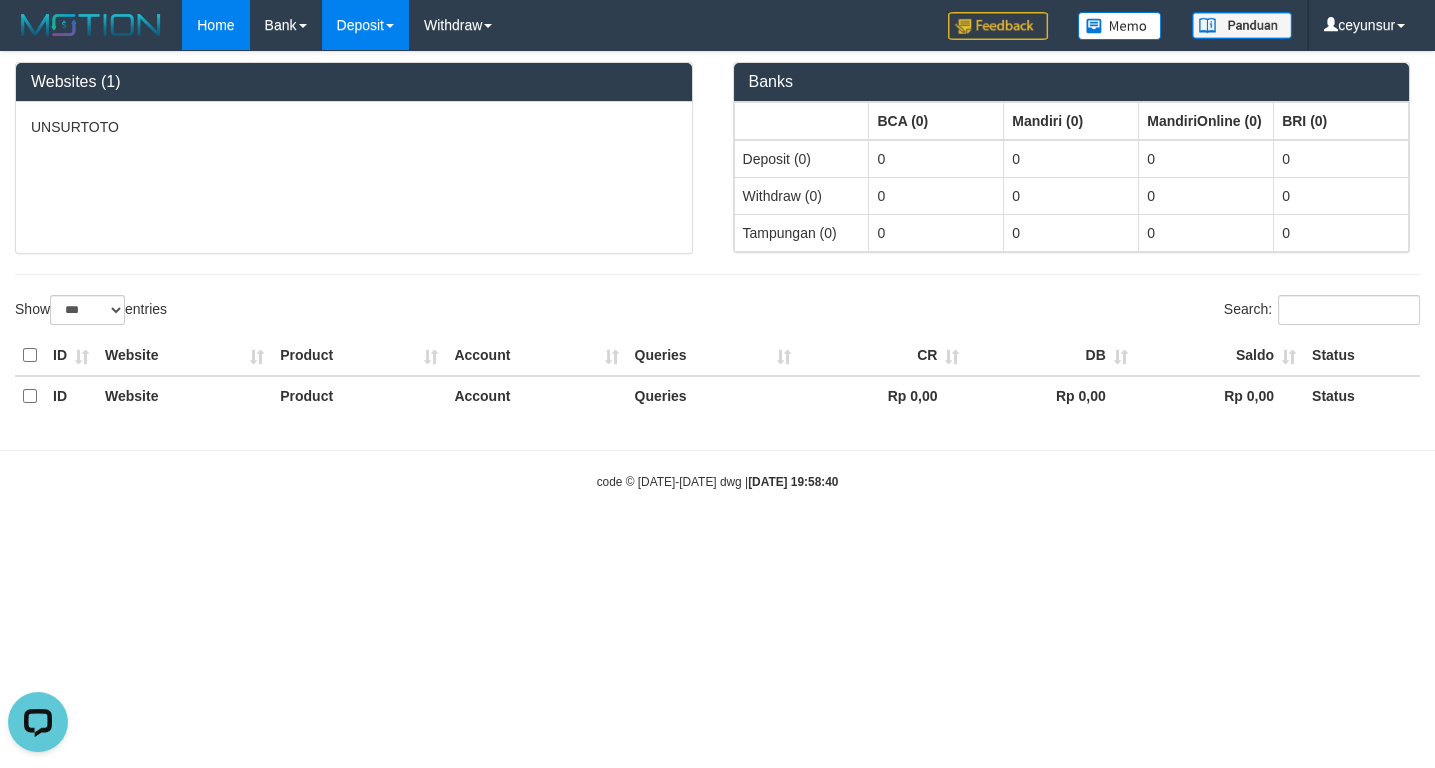 scroll, scrollTop: 0, scrollLeft: 0, axis: both 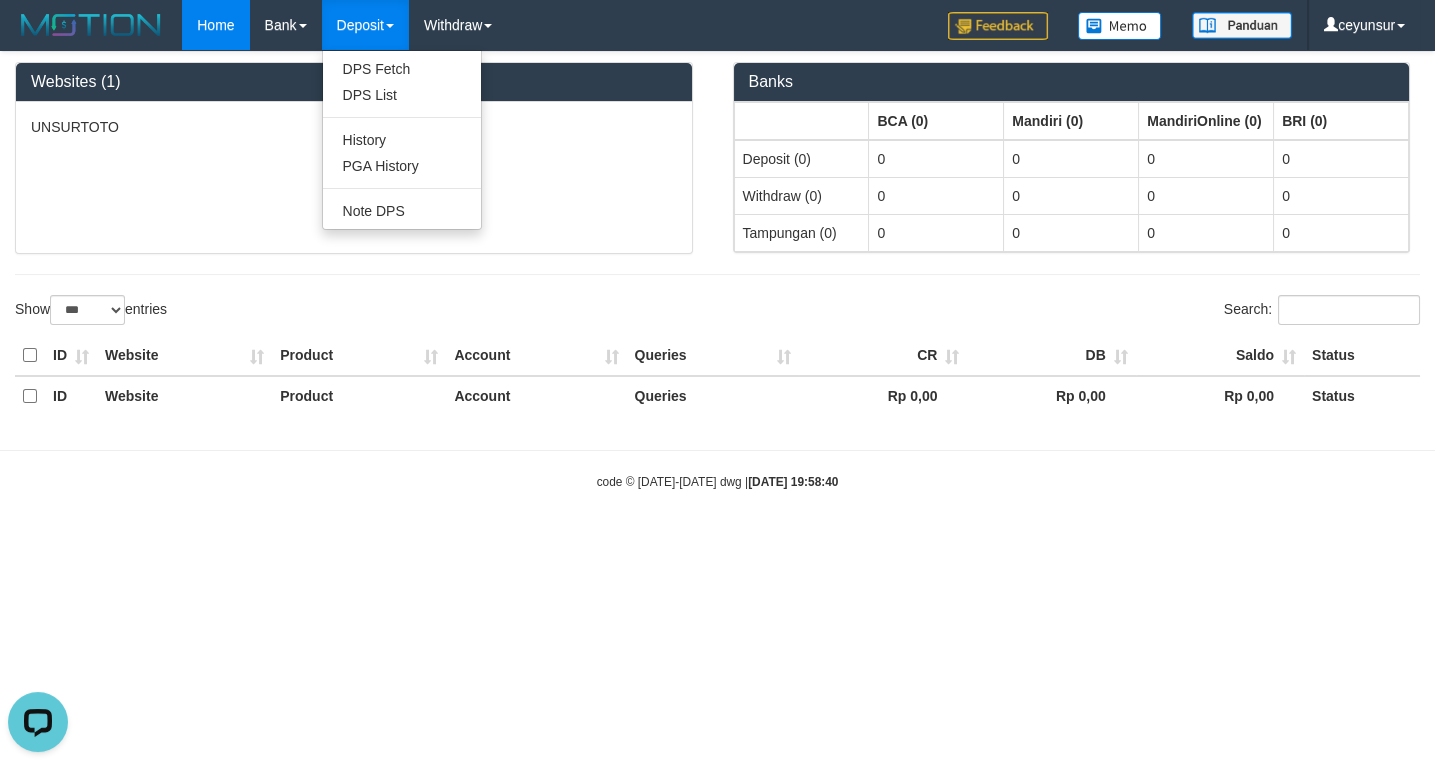 click on "Deposit" at bounding box center (365, 25) 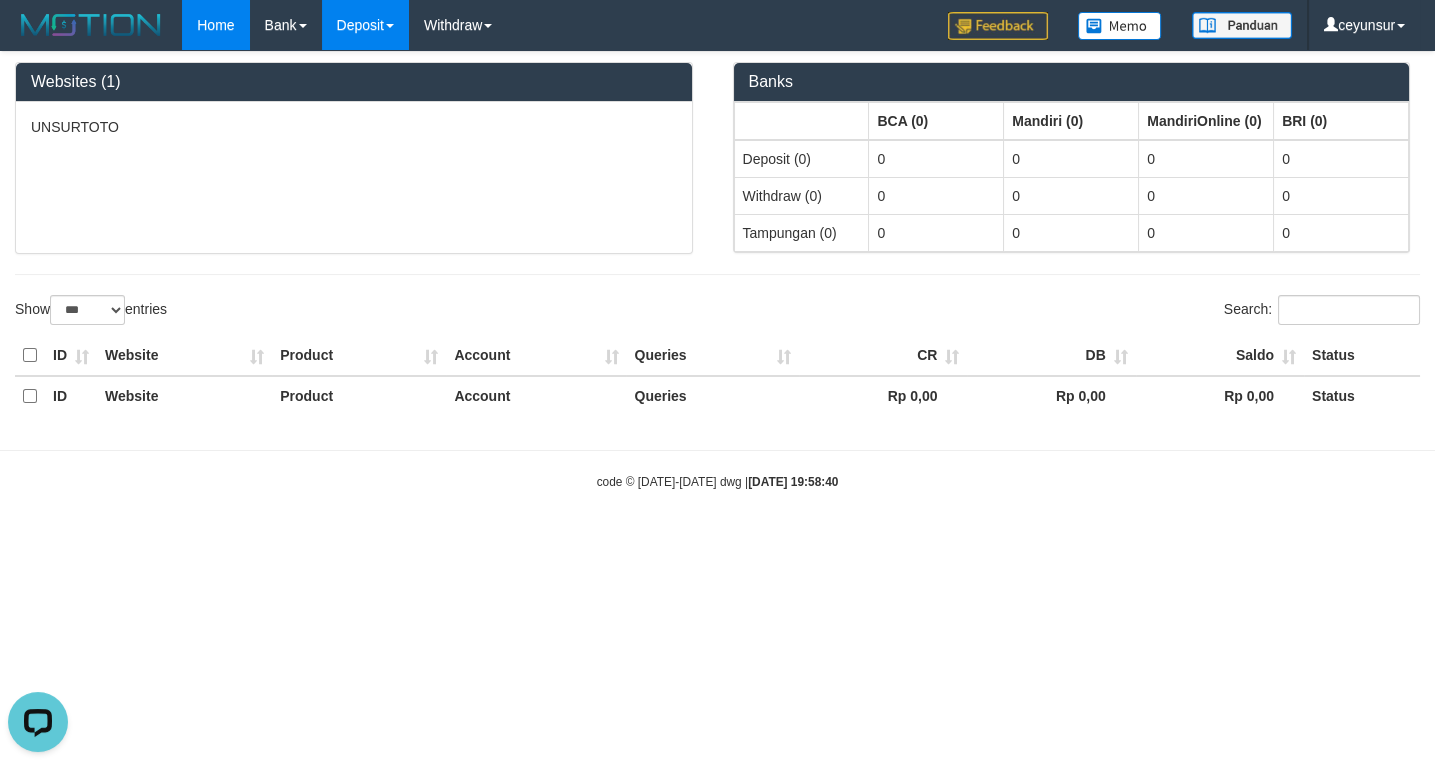 click on "Deposit" at bounding box center (365, 25) 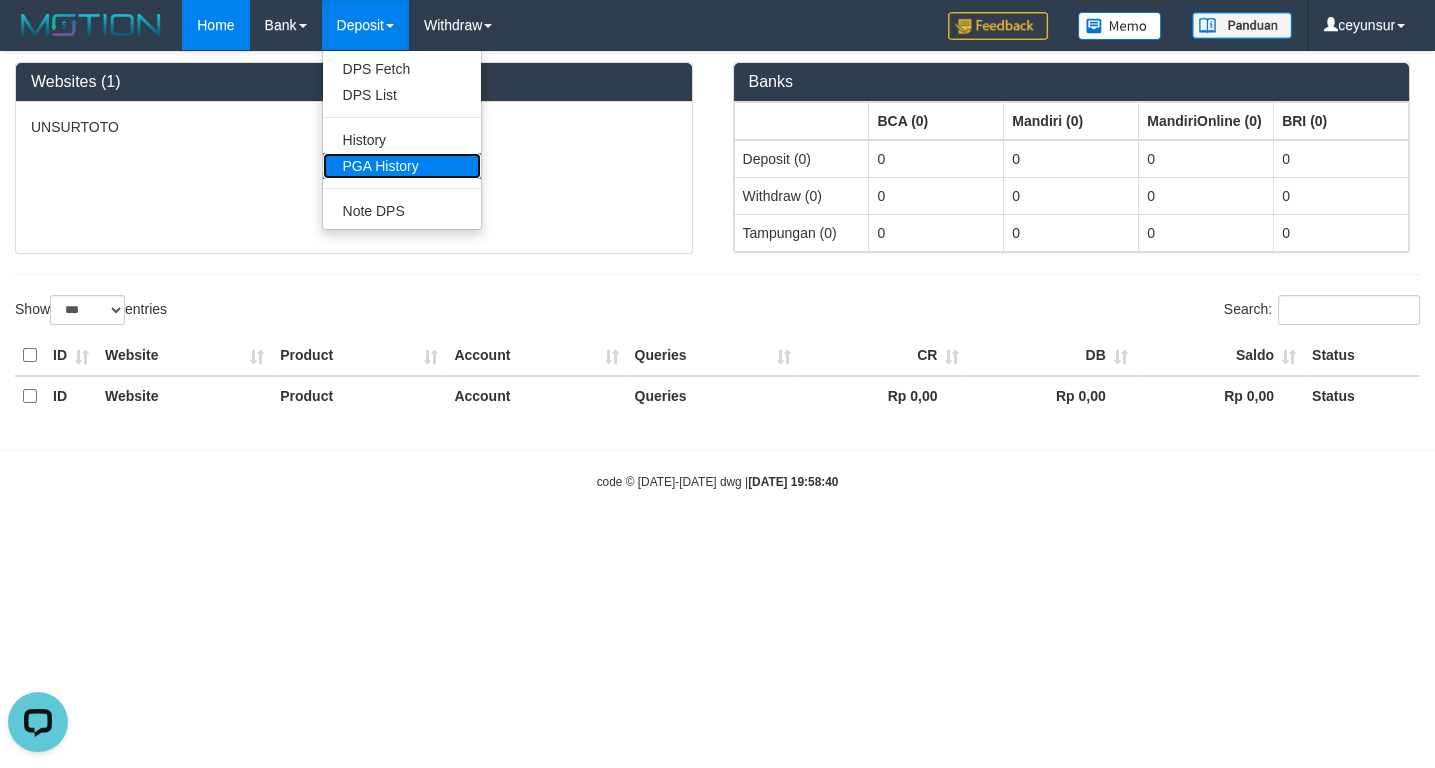click on "PGA History" at bounding box center (402, 166) 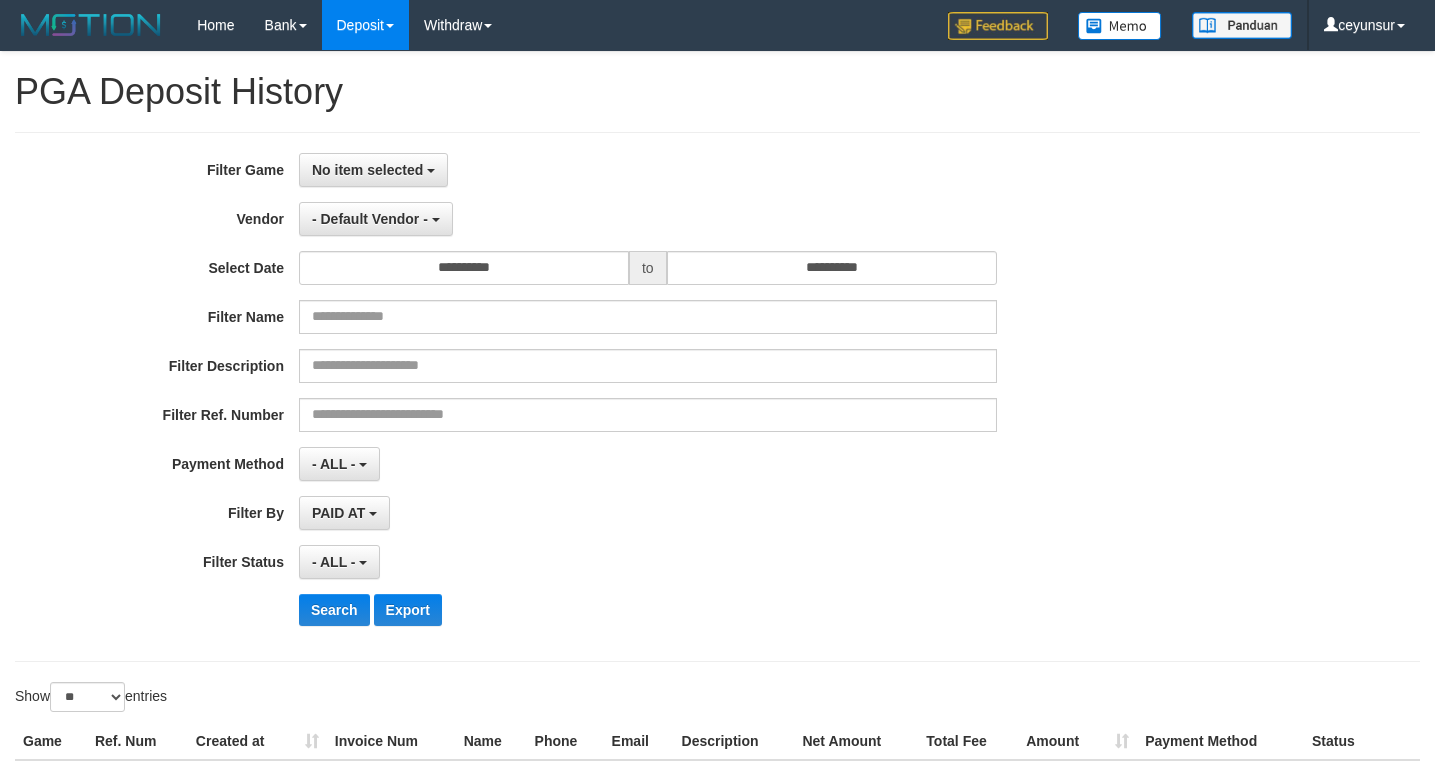 select 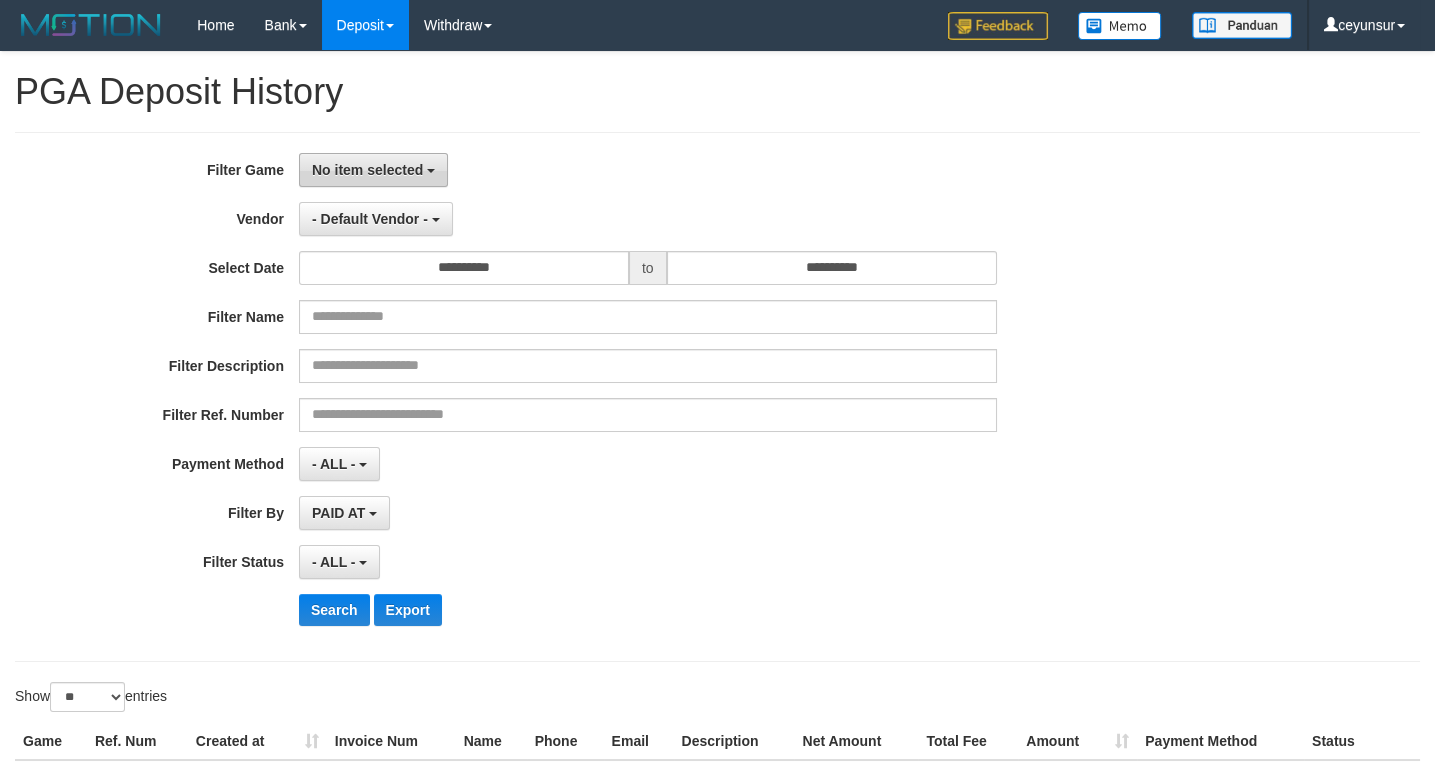 click on "No item selected" at bounding box center [367, 170] 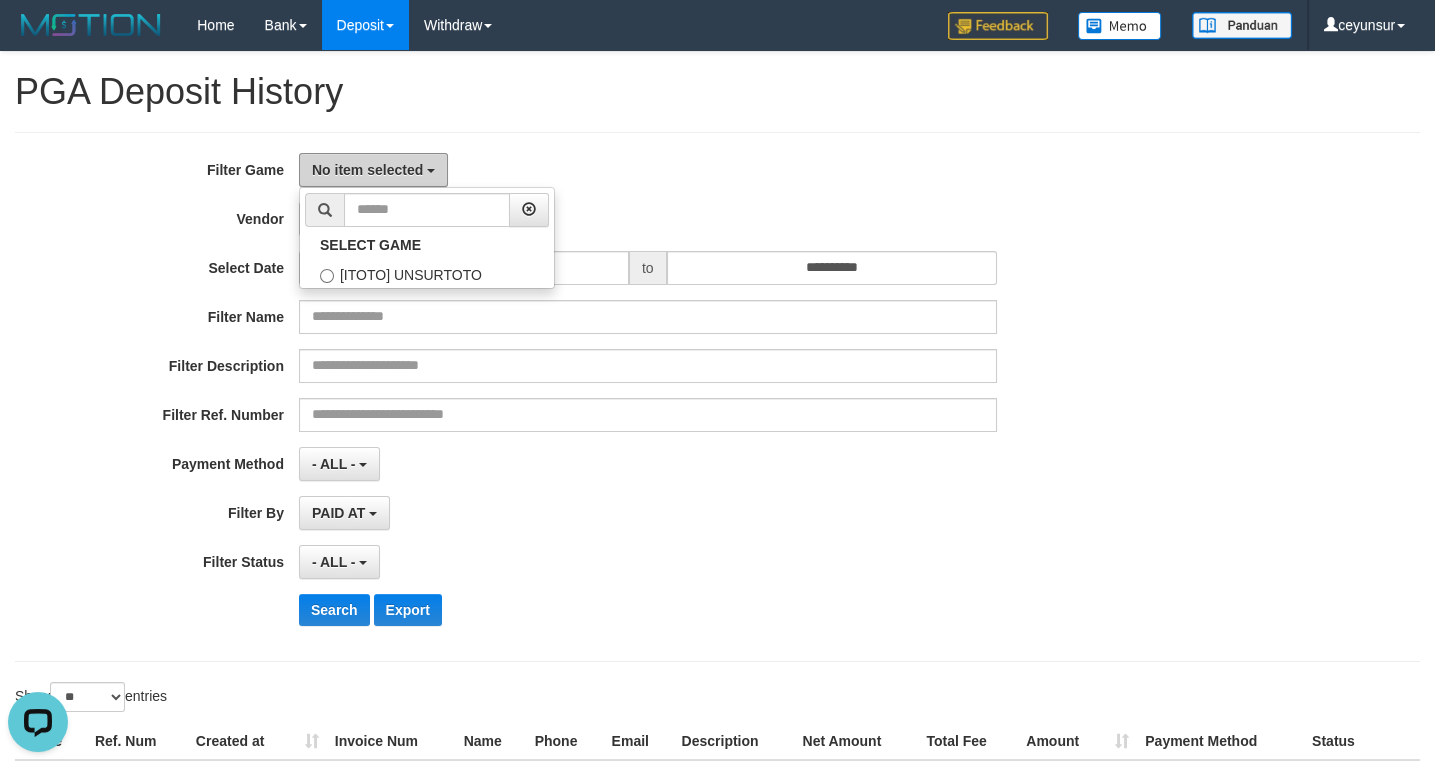 scroll, scrollTop: 0, scrollLeft: 0, axis: both 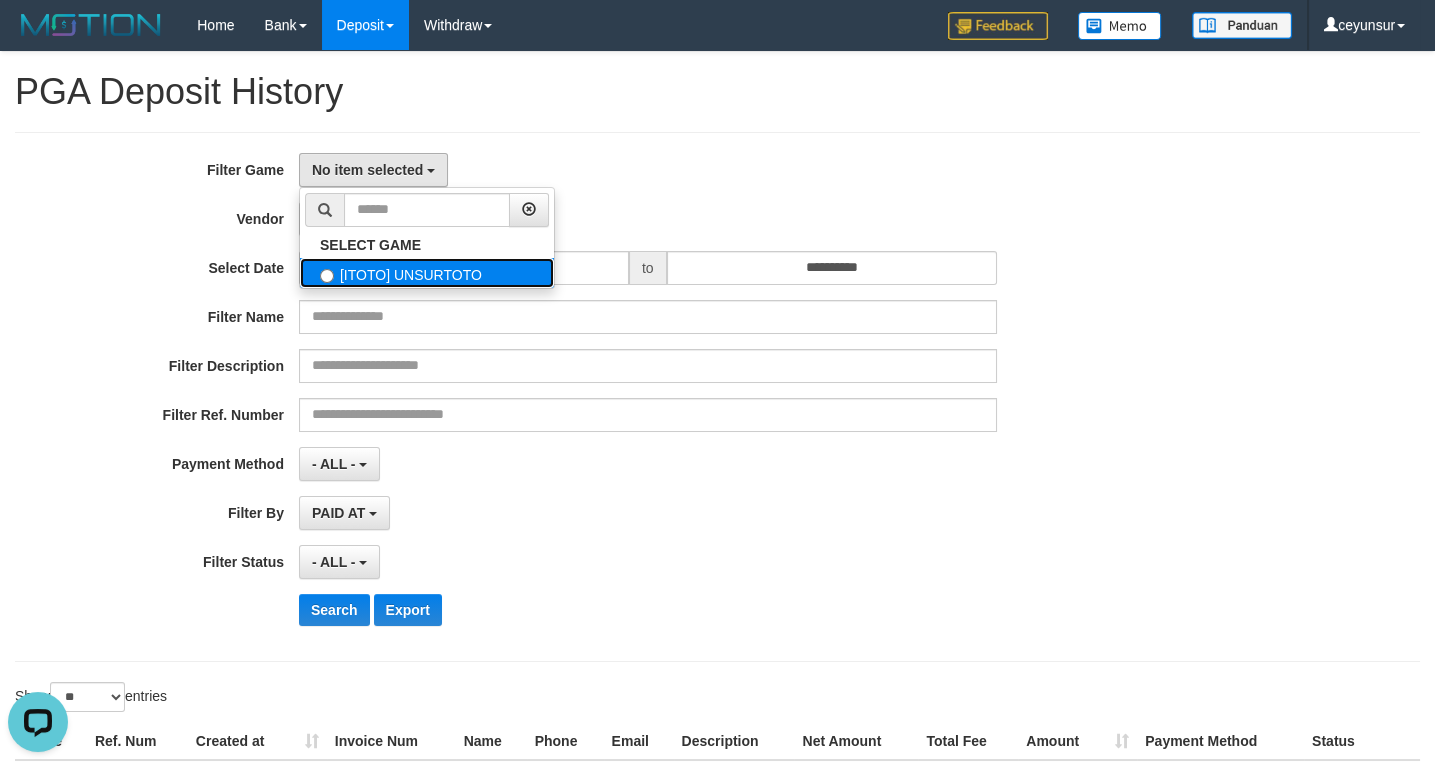 click on "[ITOTO] UNSURTOTO" at bounding box center (427, 273) 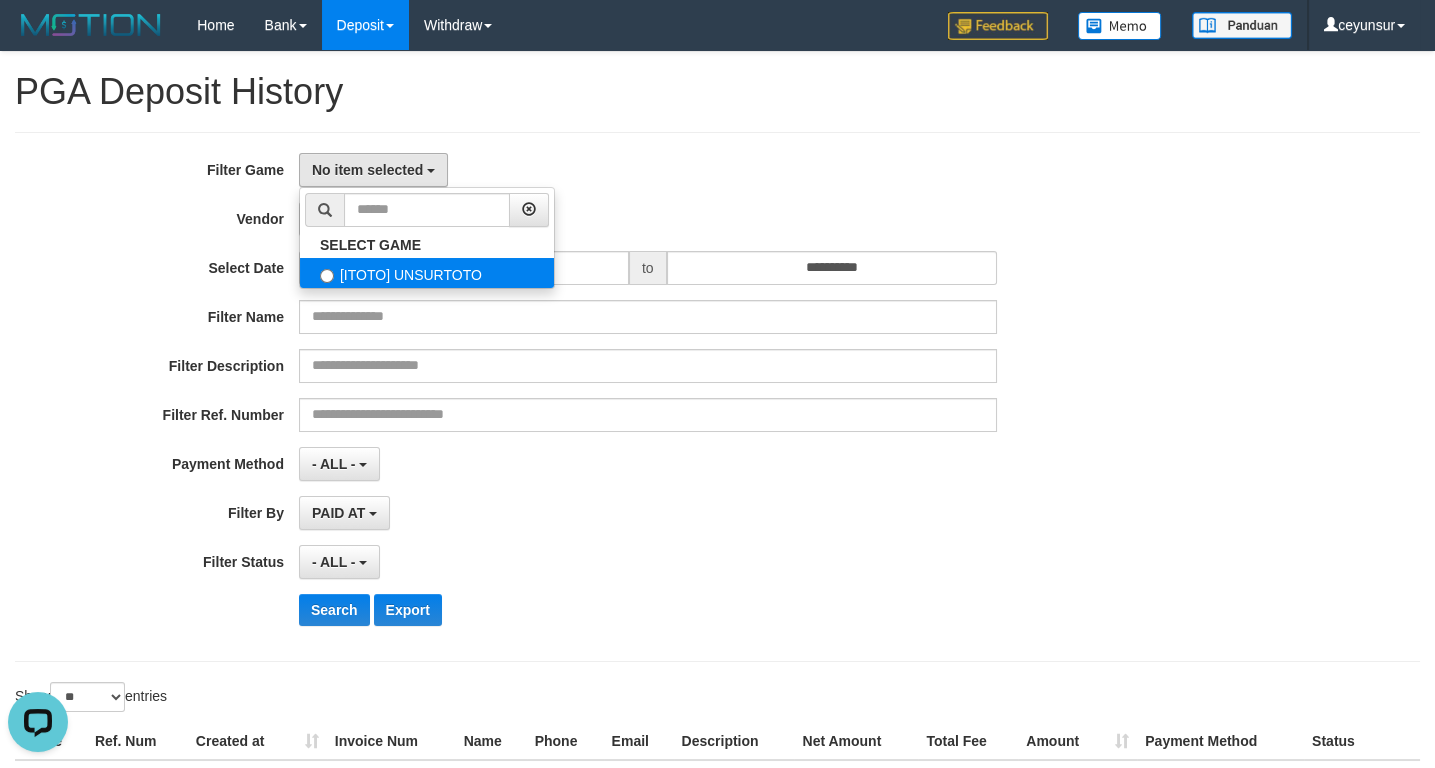 select on "****" 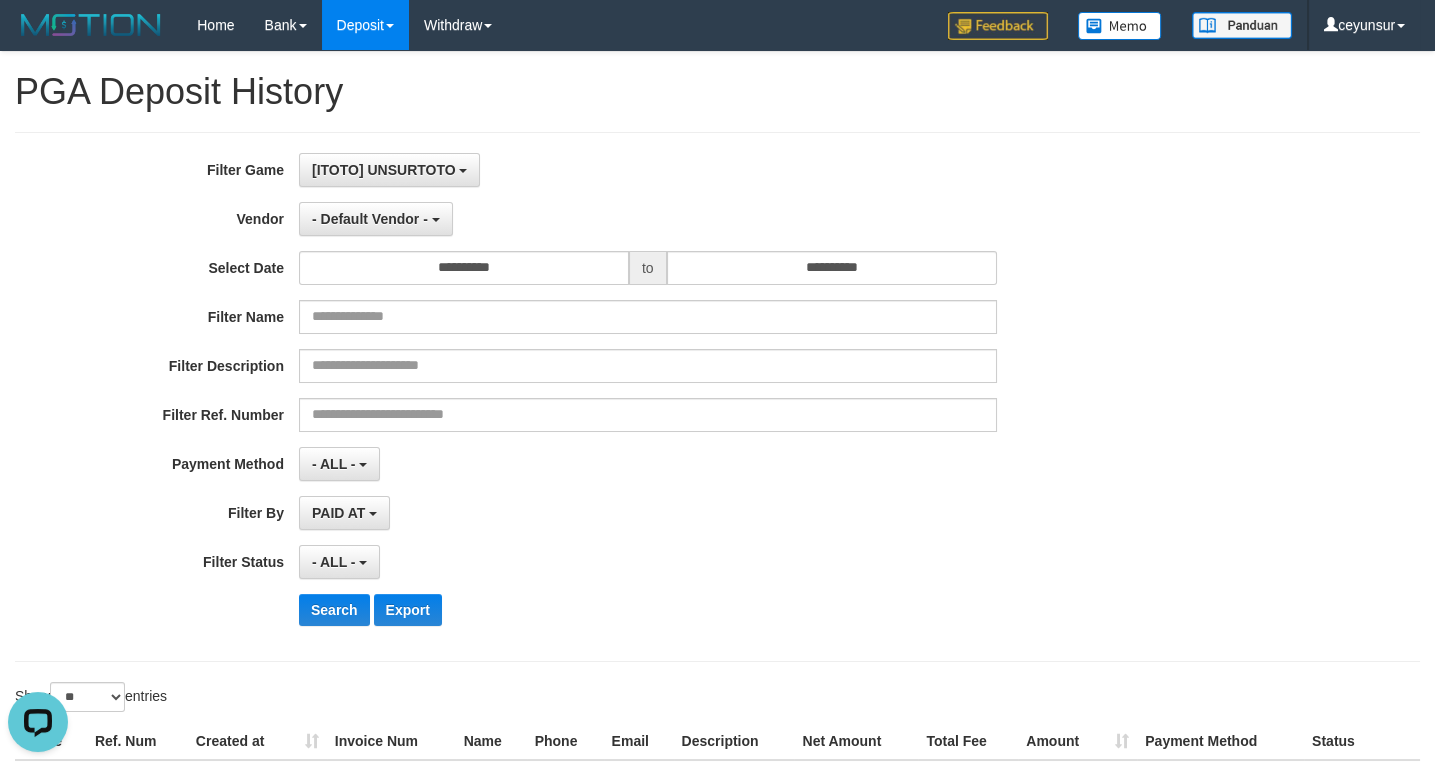 scroll, scrollTop: 17, scrollLeft: 0, axis: vertical 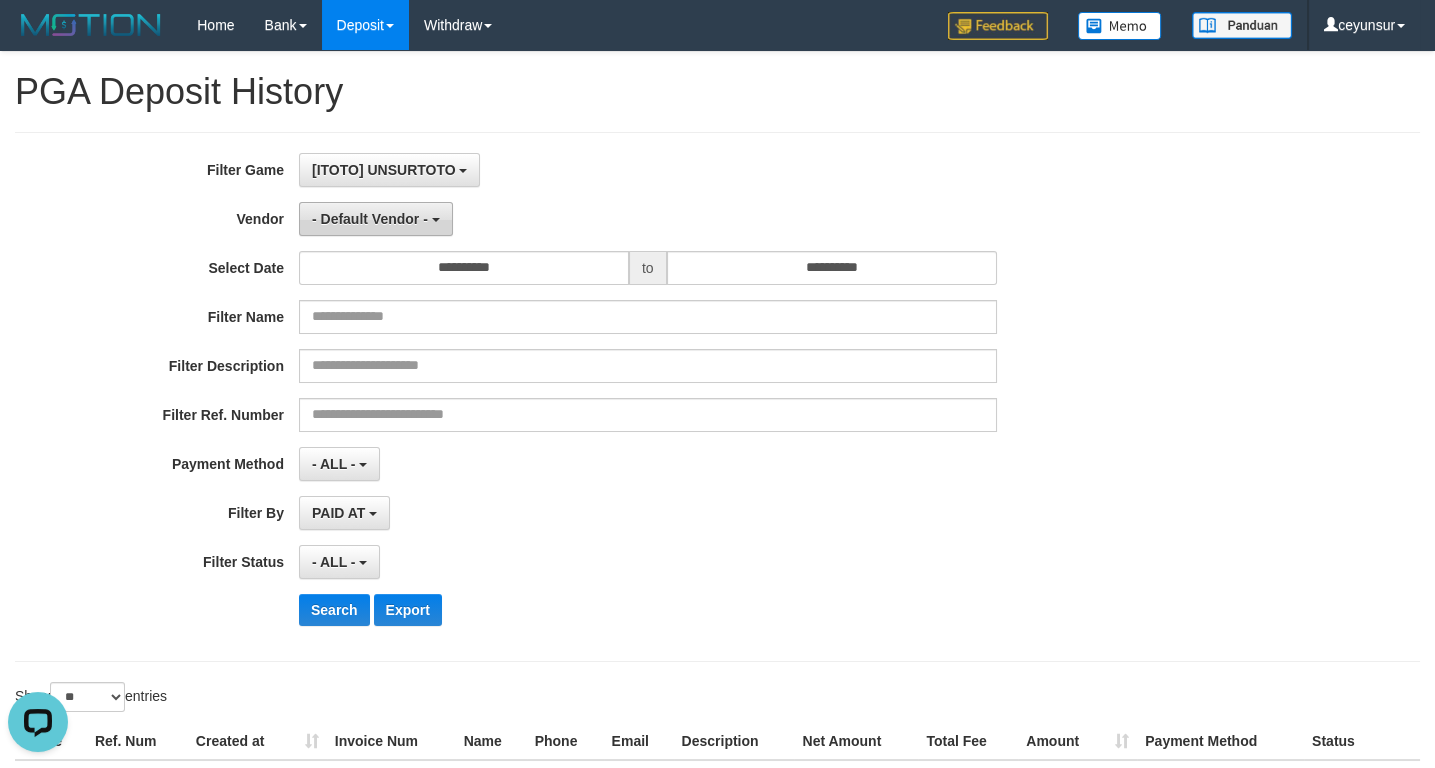 click on "- Default Vendor -" at bounding box center (376, 219) 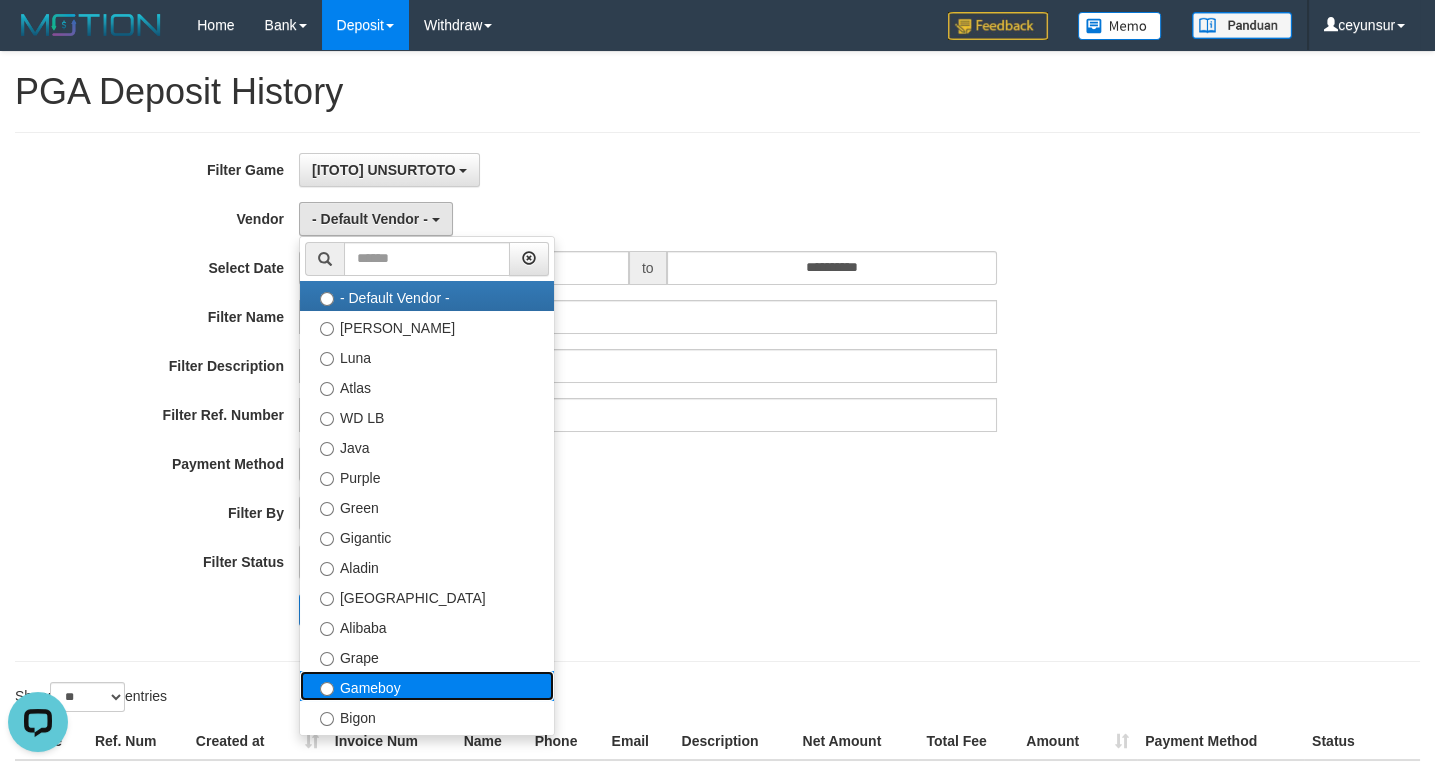 click on "Gameboy" at bounding box center (427, 686) 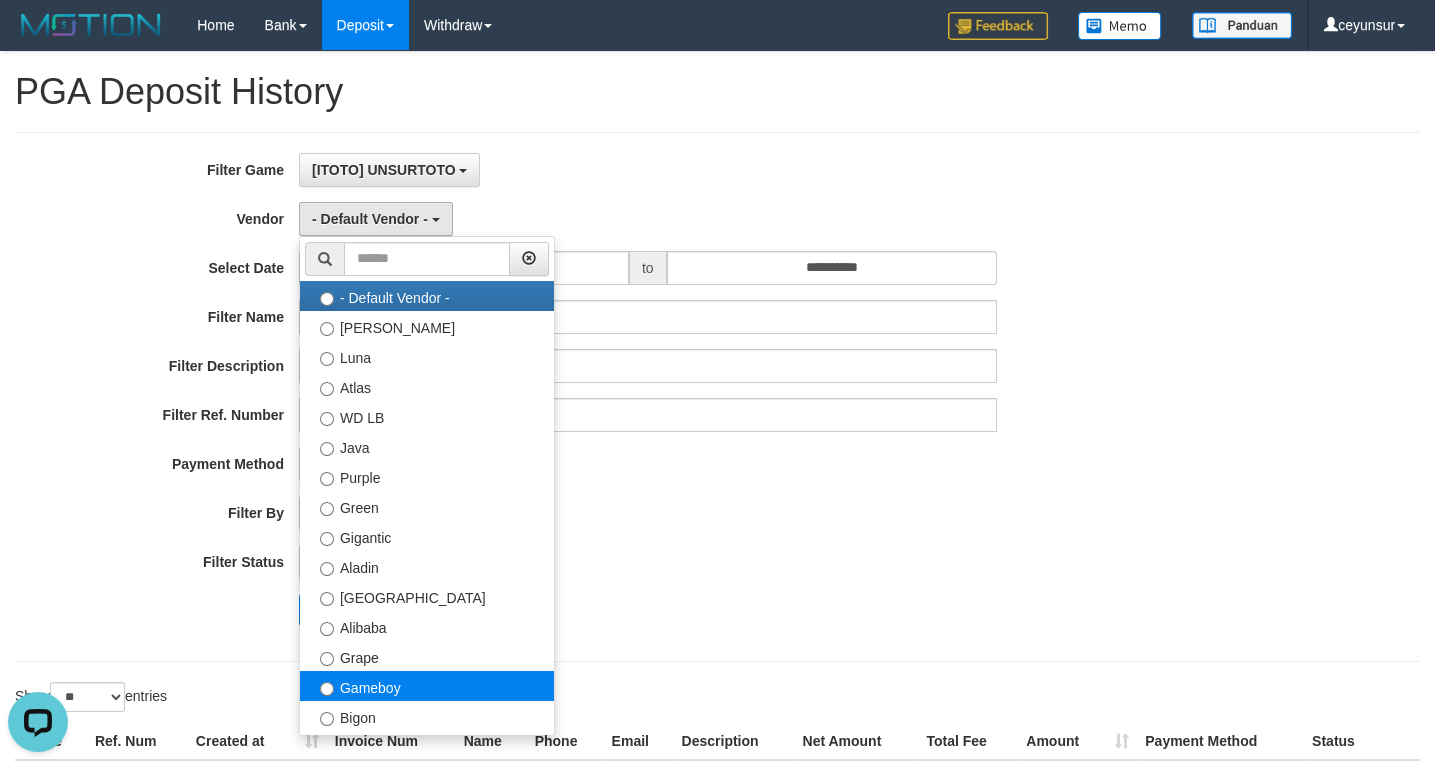 select on "**********" 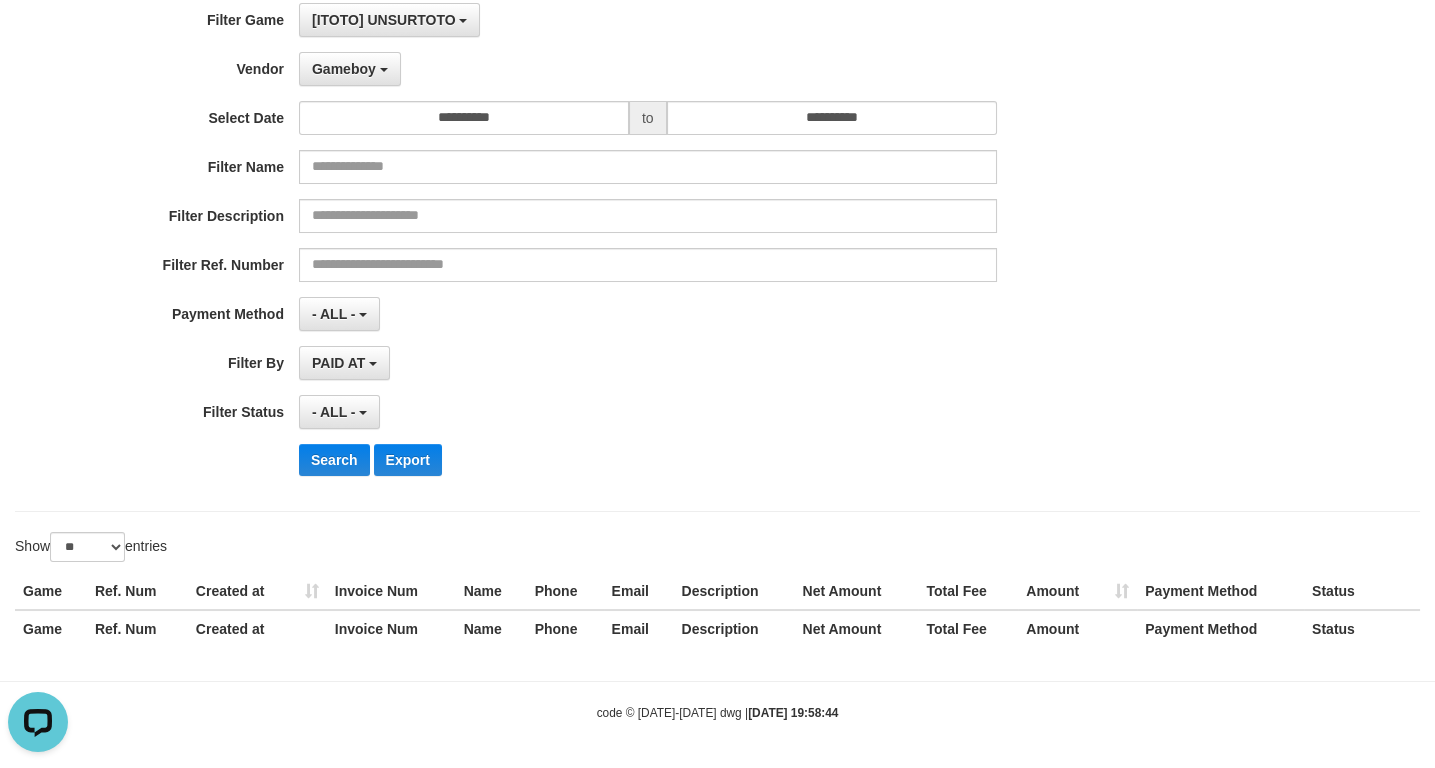 scroll, scrollTop: 154, scrollLeft: 0, axis: vertical 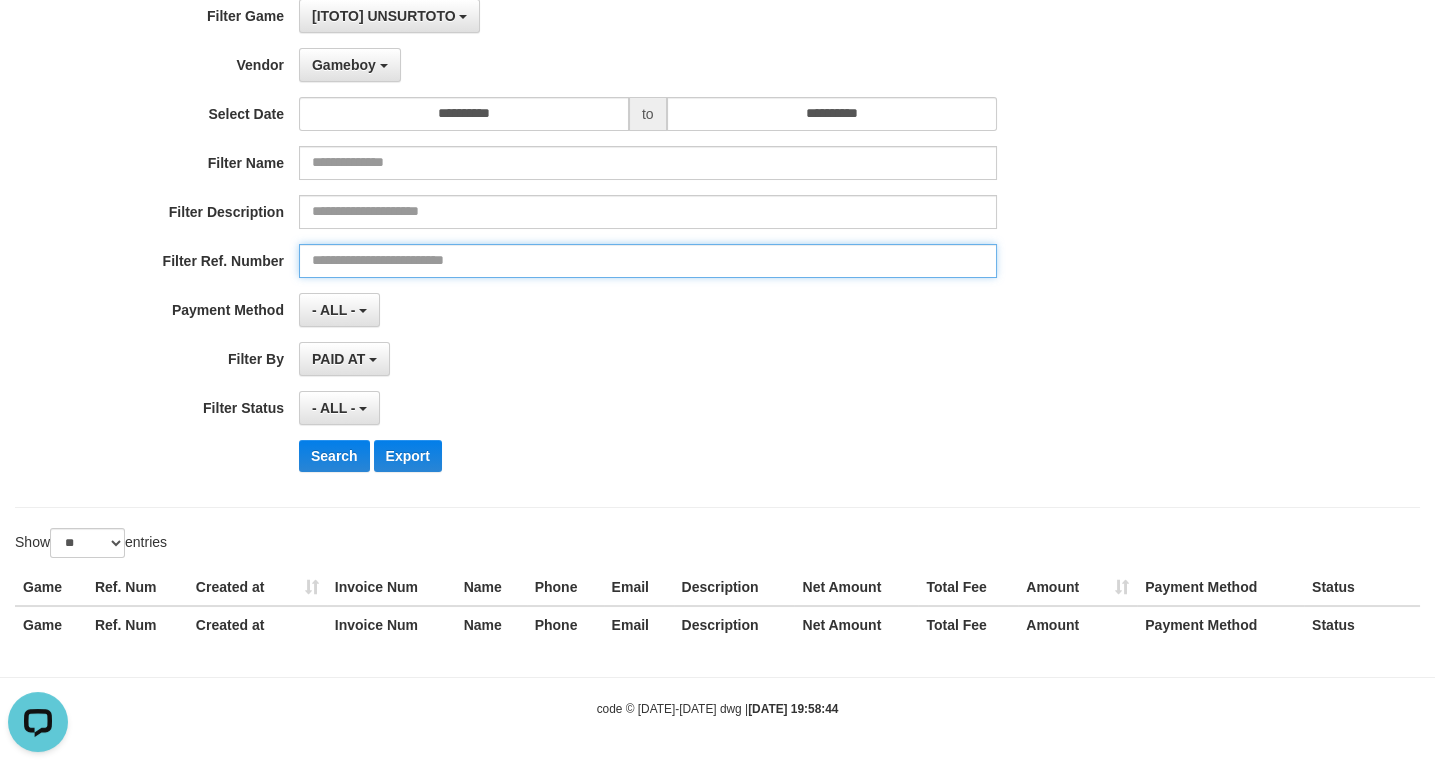 click at bounding box center (648, 261) 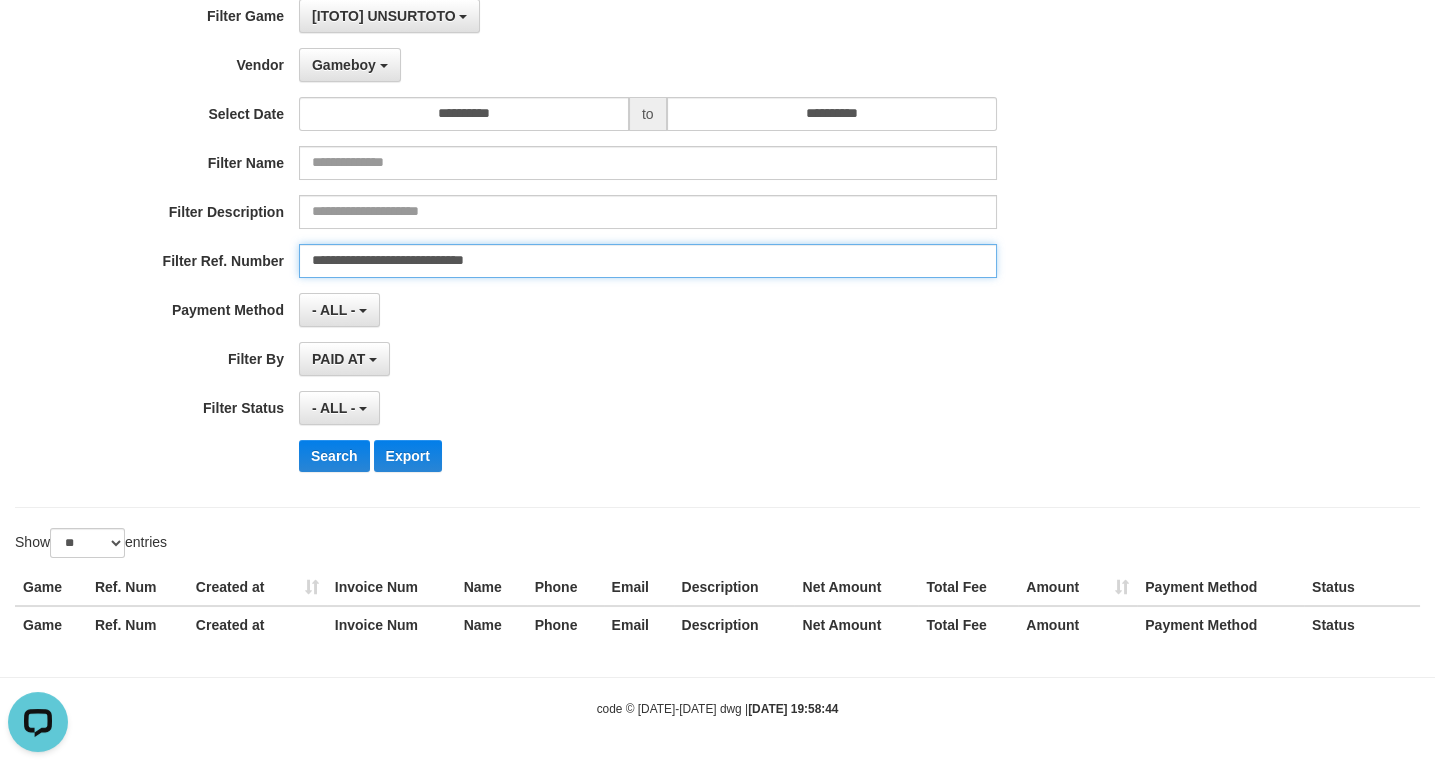 type on "**********" 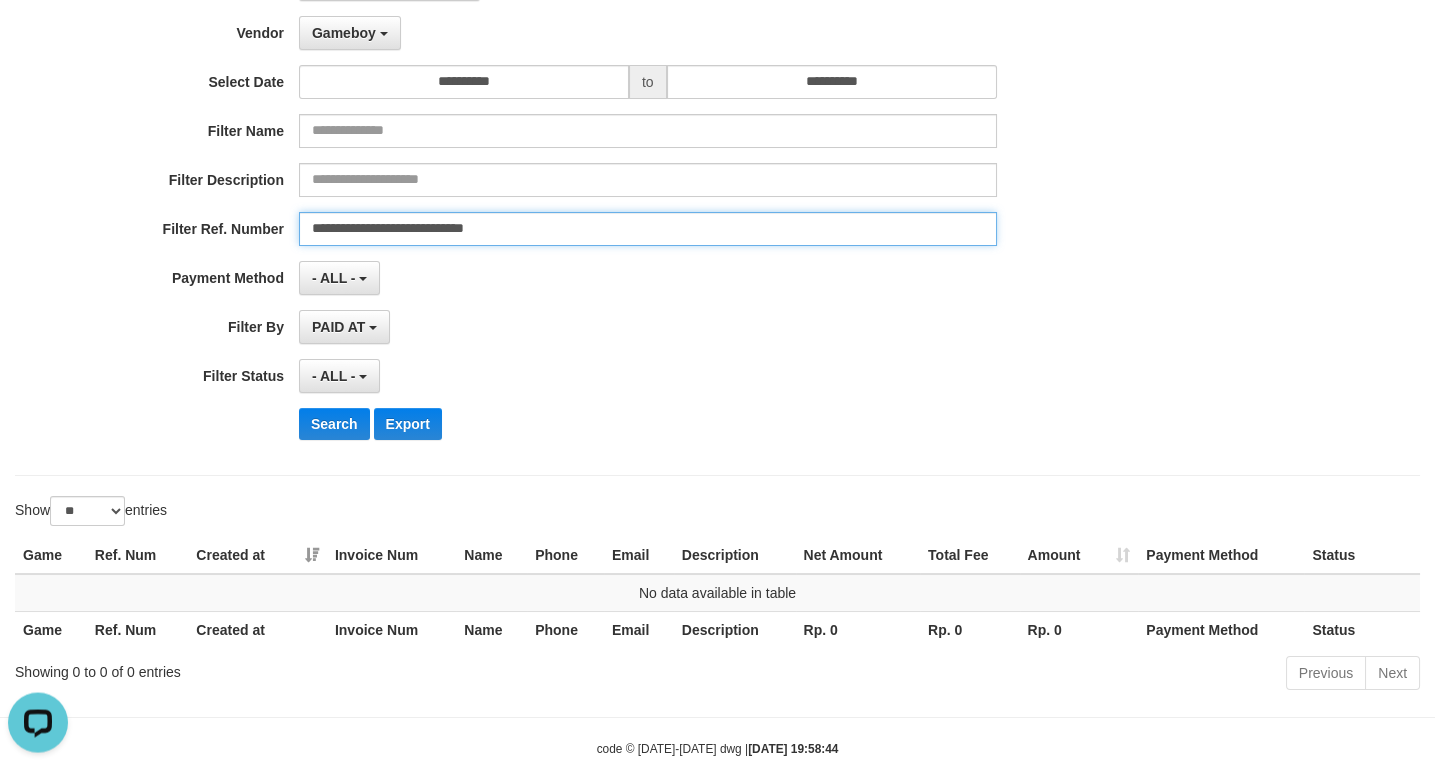scroll, scrollTop: 227, scrollLeft: 0, axis: vertical 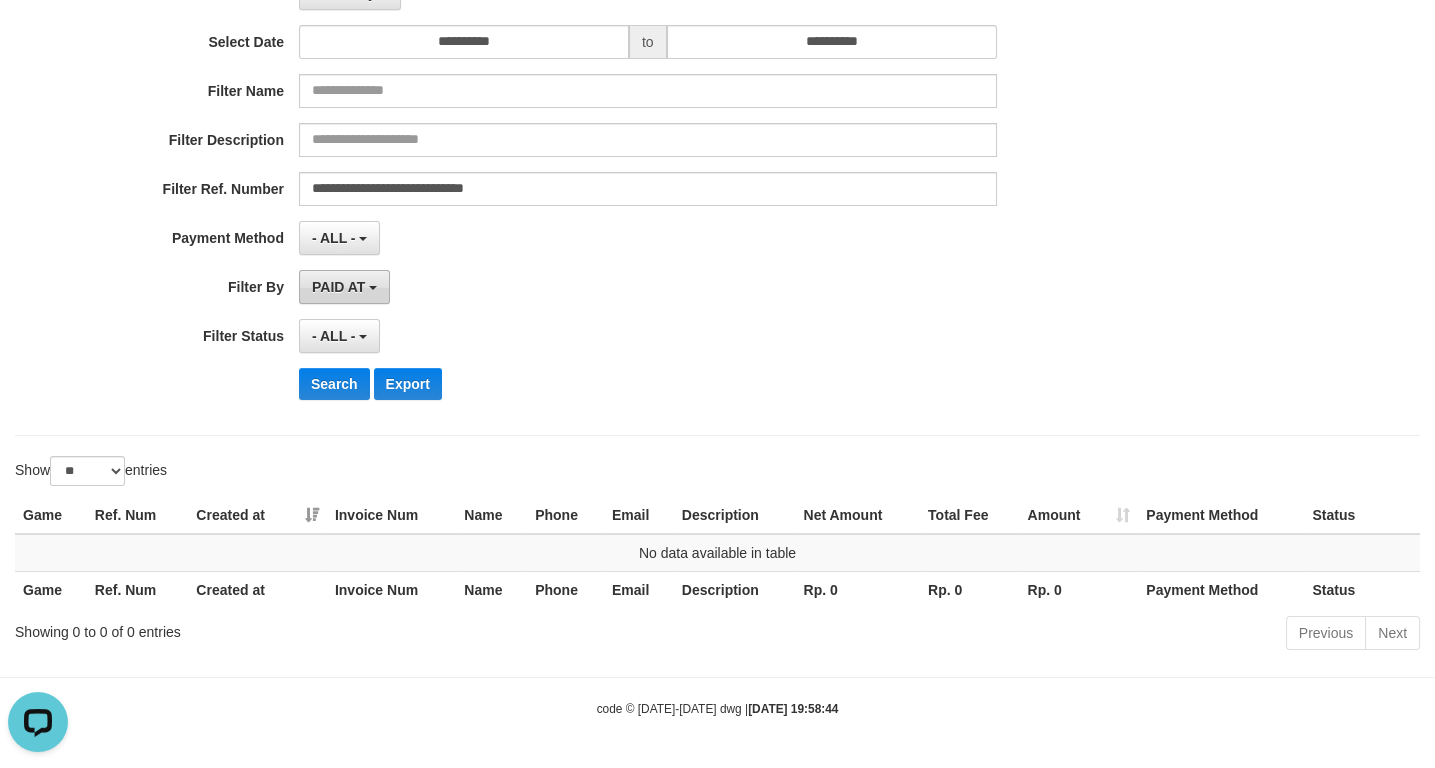 click on "PAID AT" at bounding box center [338, 287] 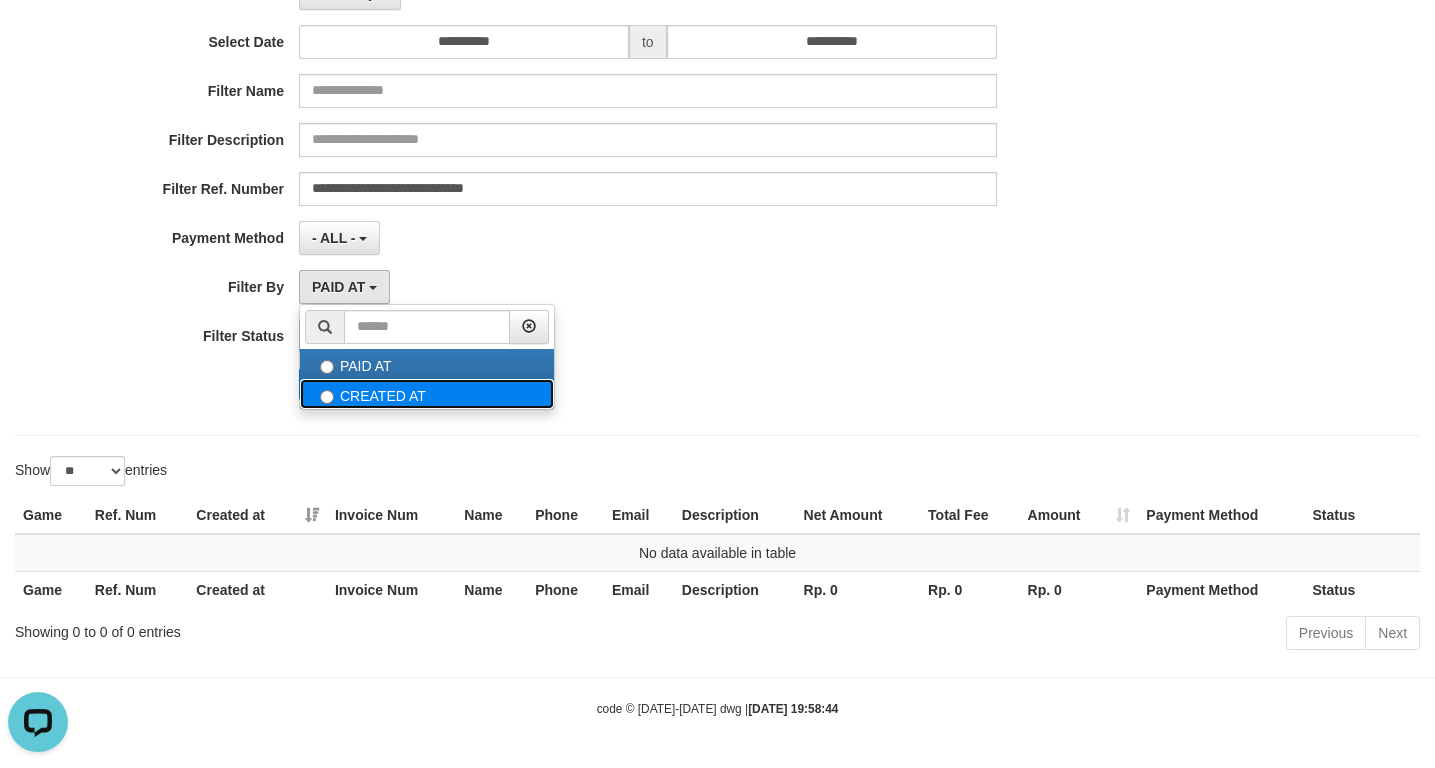 click on "CREATED AT" at bounding box center (427, 394) 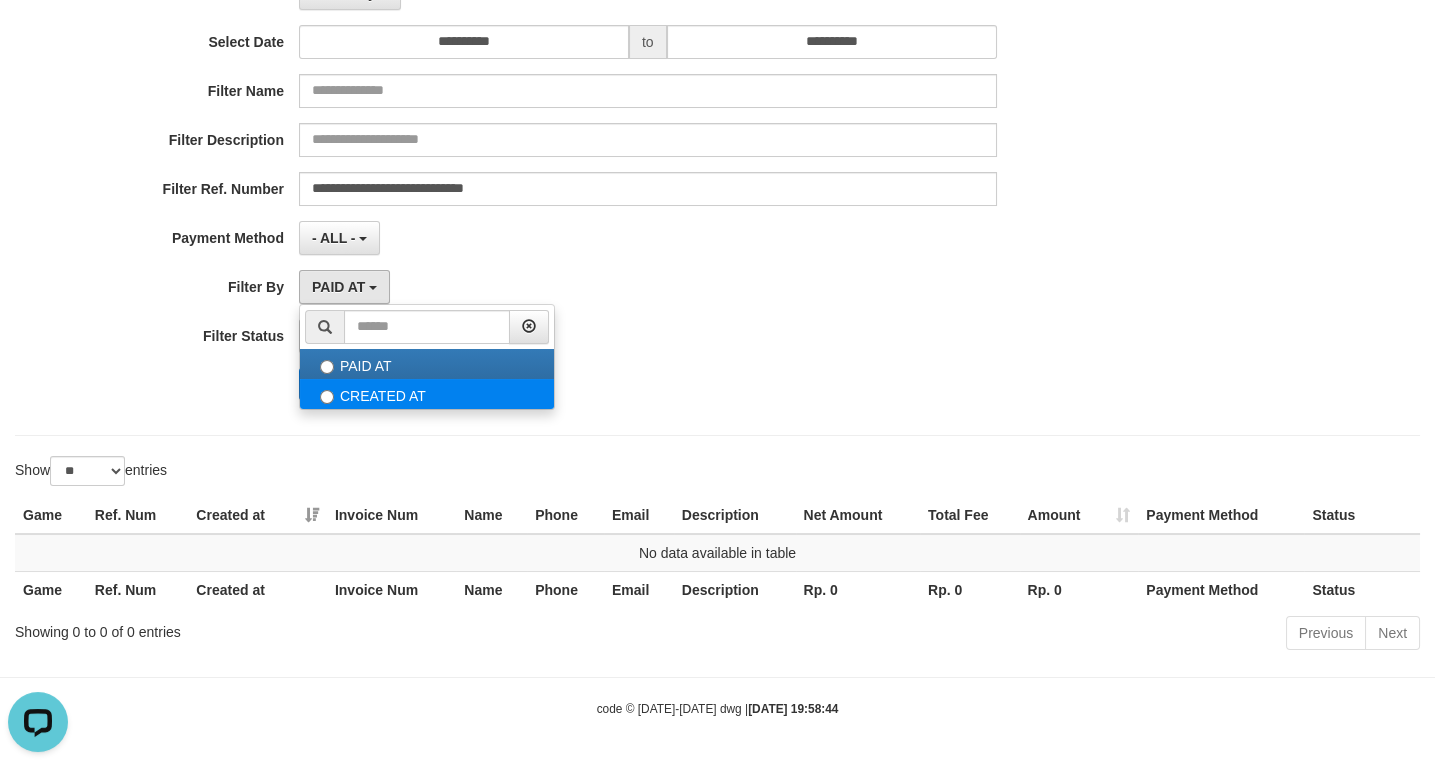 select on "*" 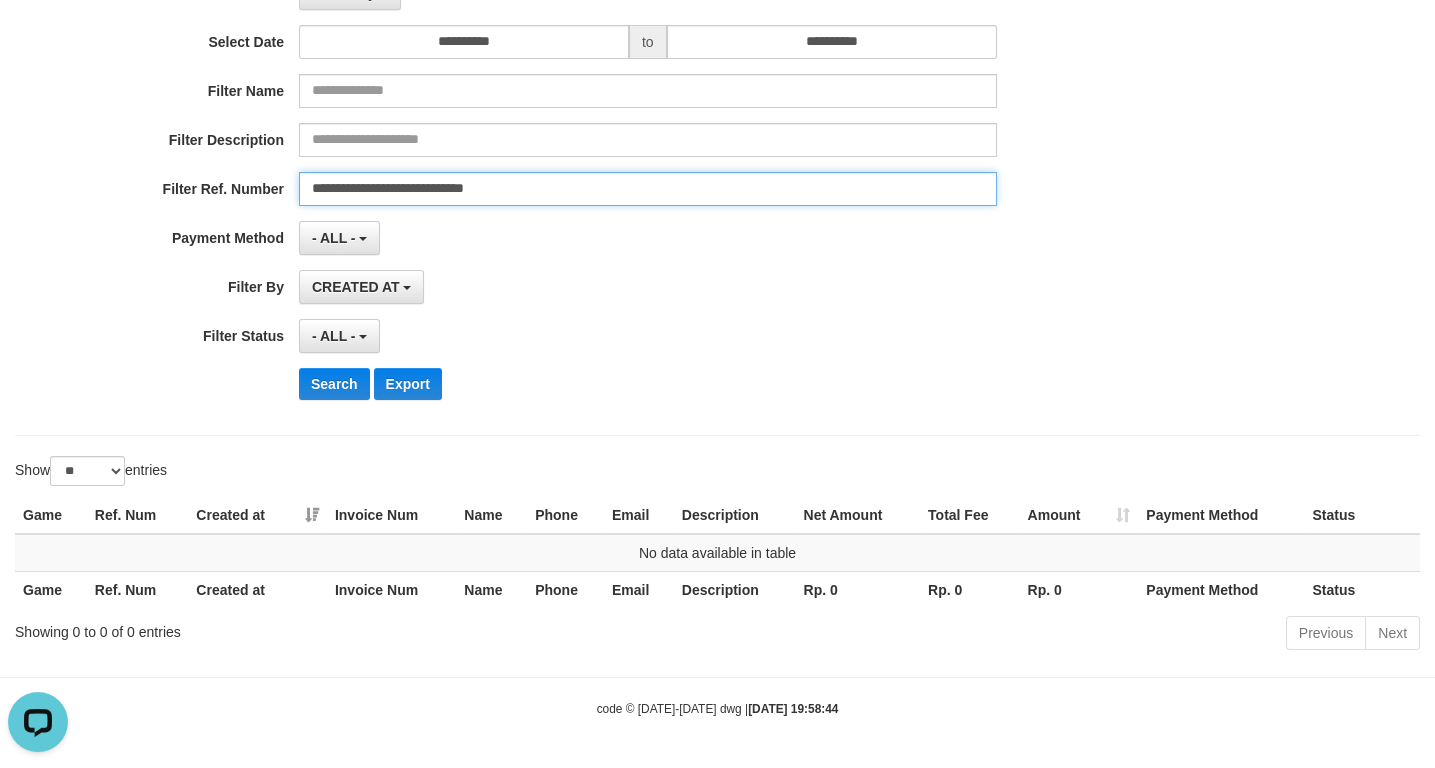 click on "**********" at bounding box center (648, 189) 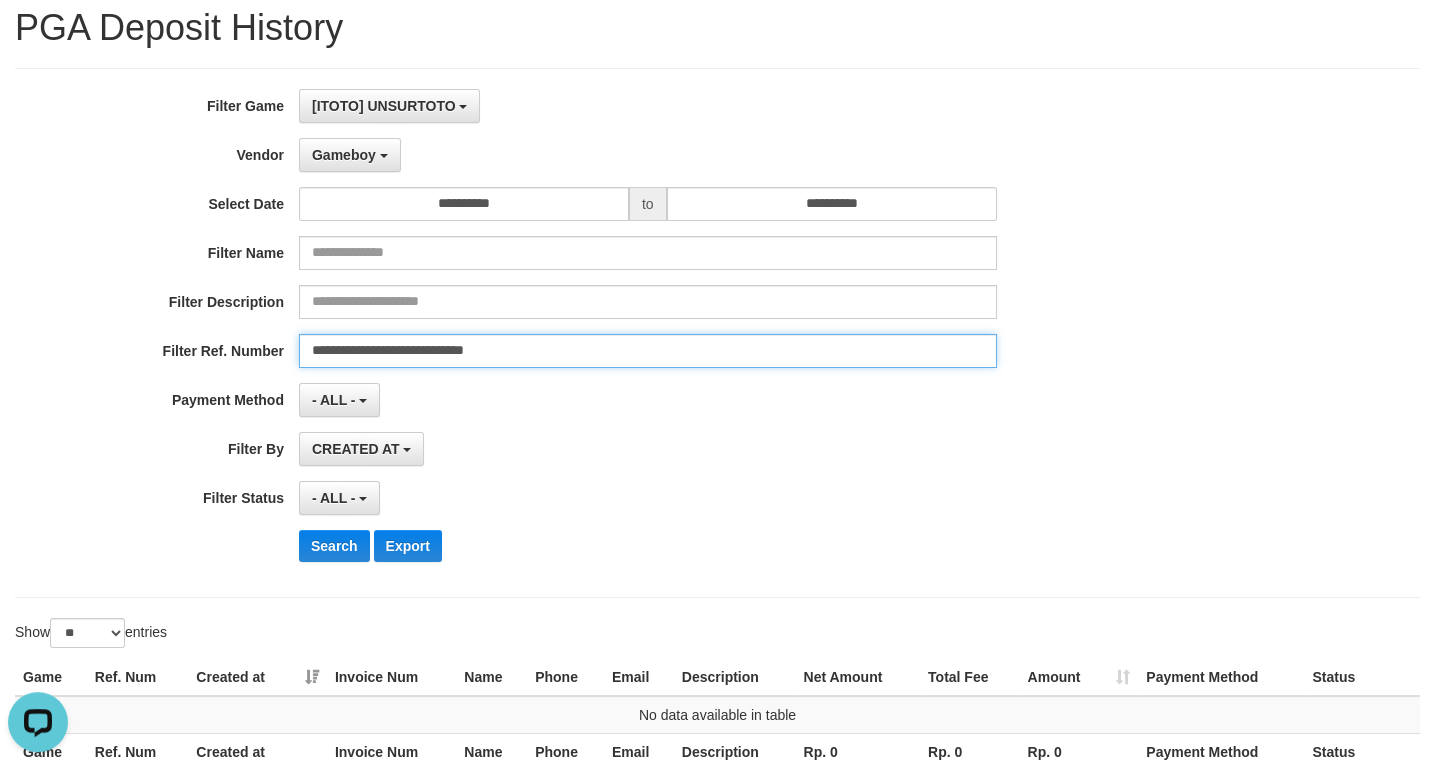 scroll, scrollTop: 13, scrollLeft: 0, axis: vertical 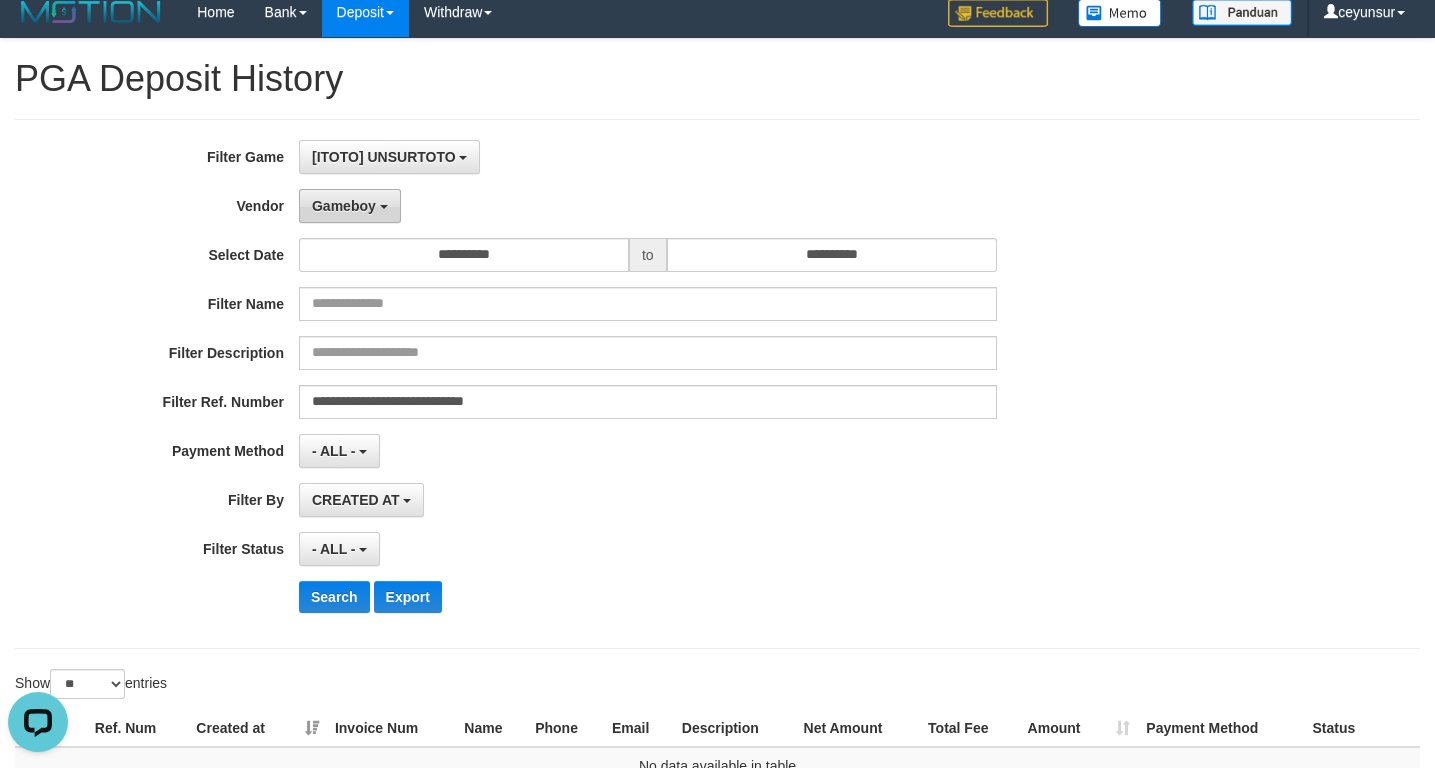 click on "Gameboy" at bounding box center (350, 206) 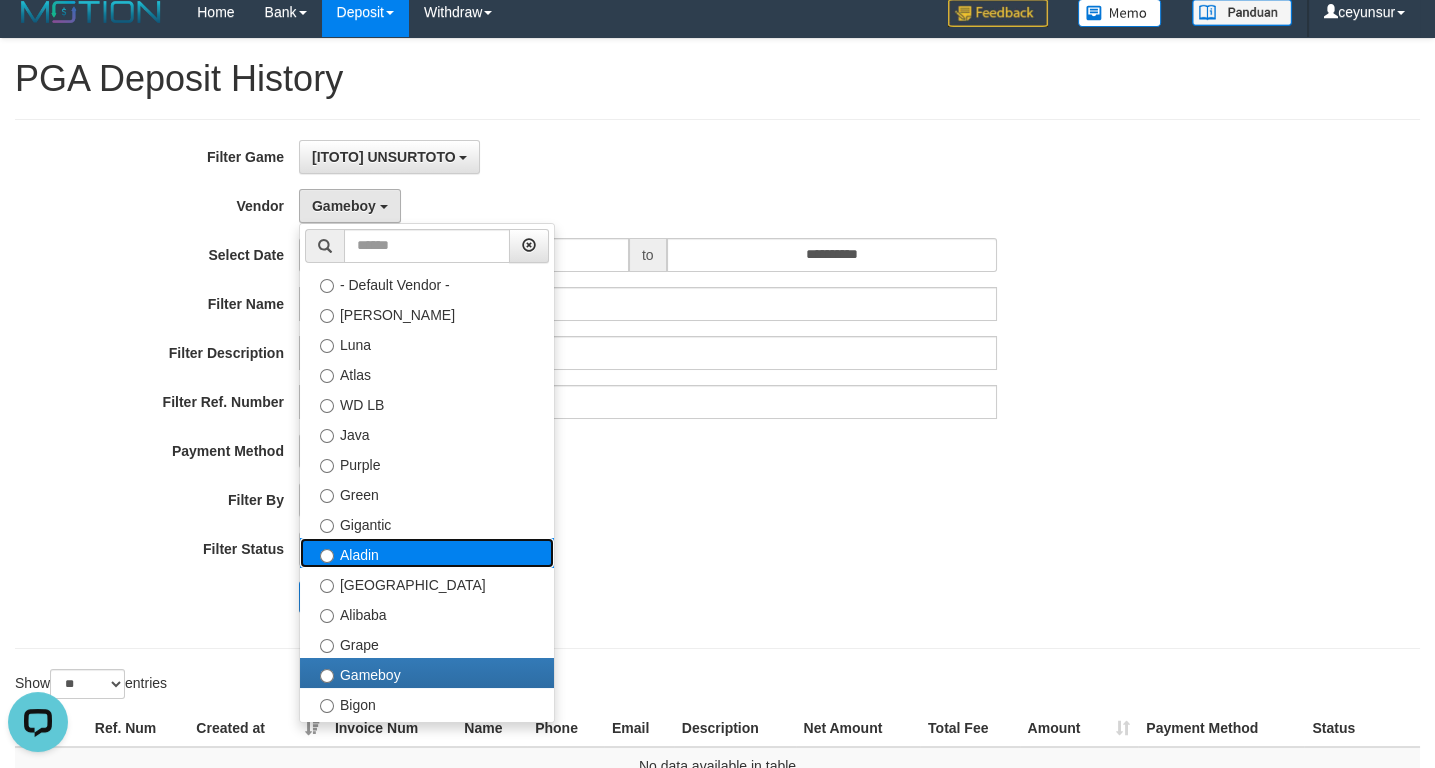 click on "Aladin" at bounding box center (427, 553) 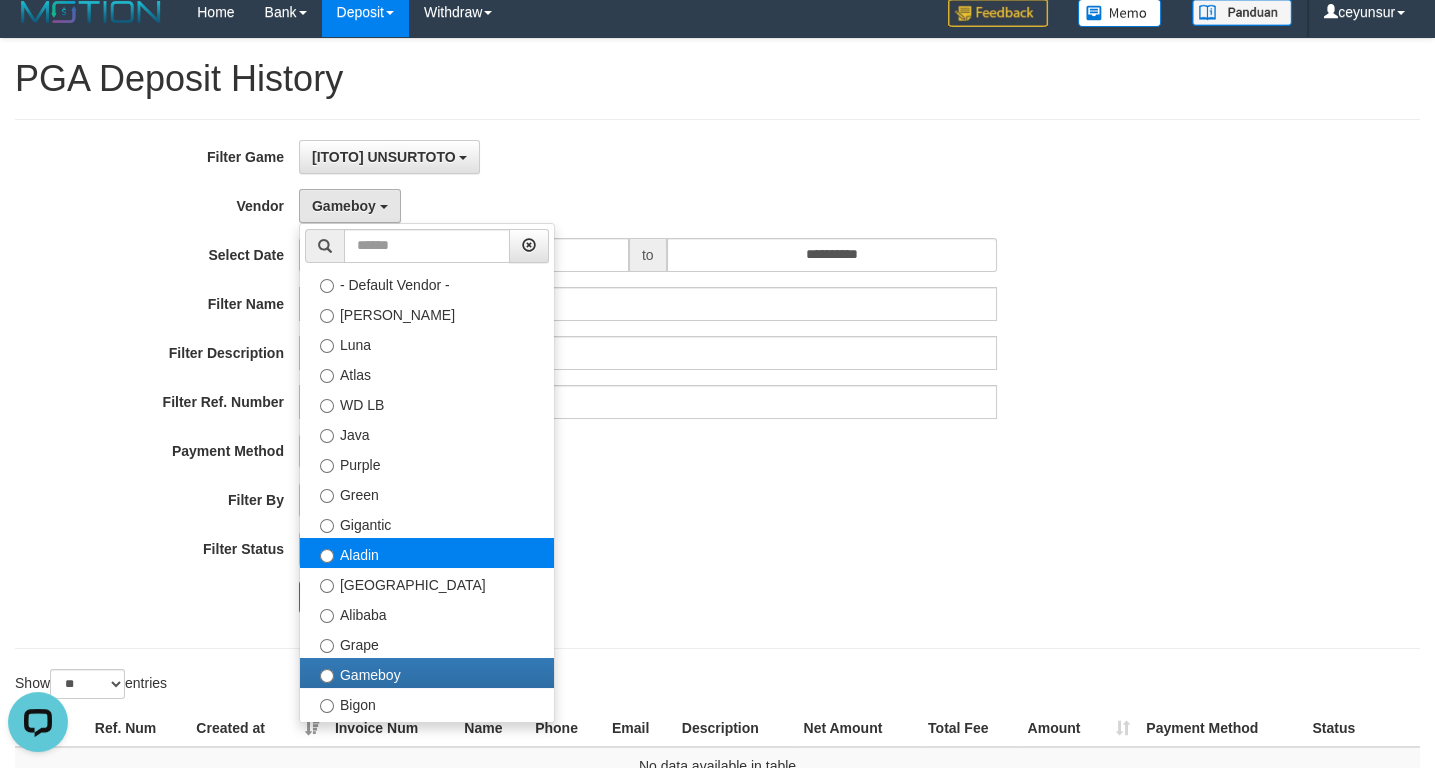 select on "**********" 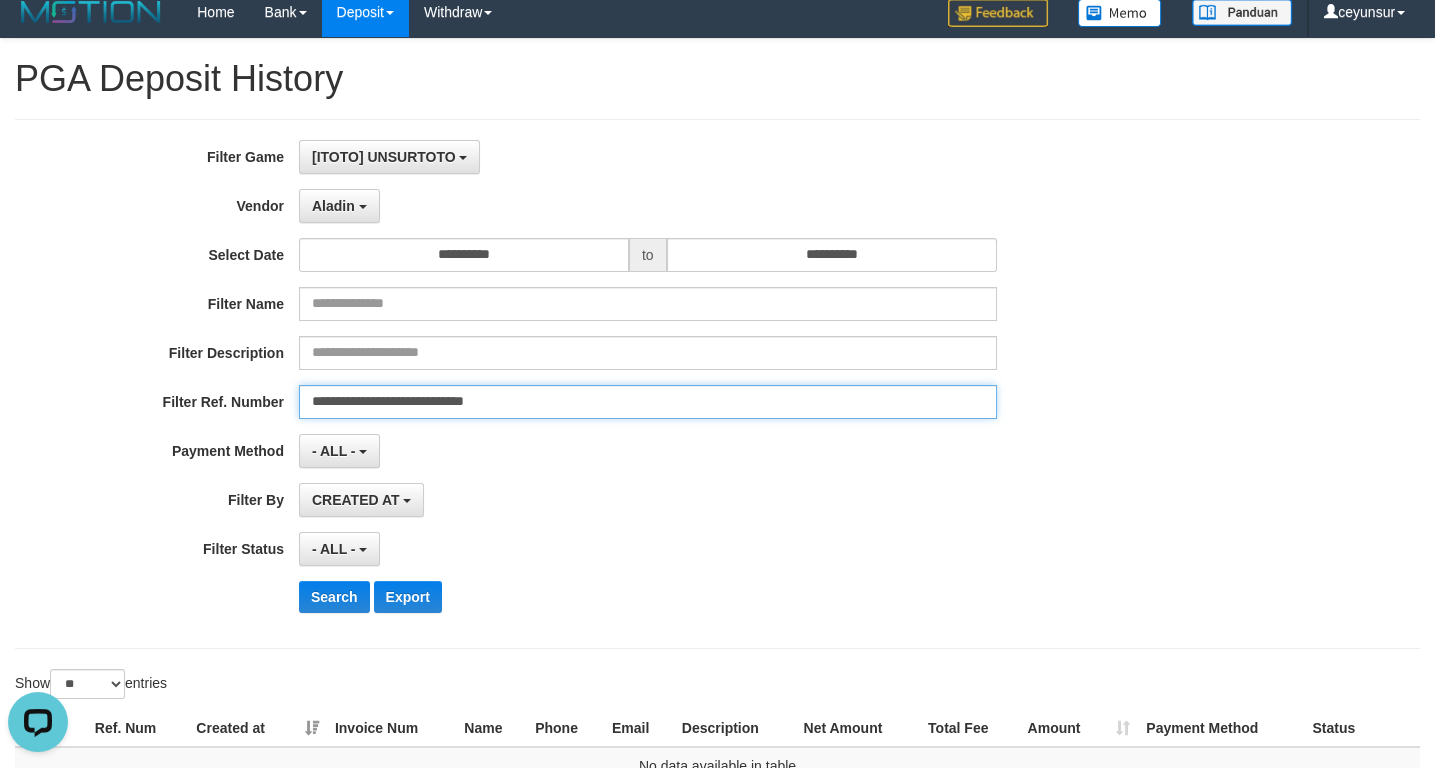 click on "**********" at bounding box center [648, 402] 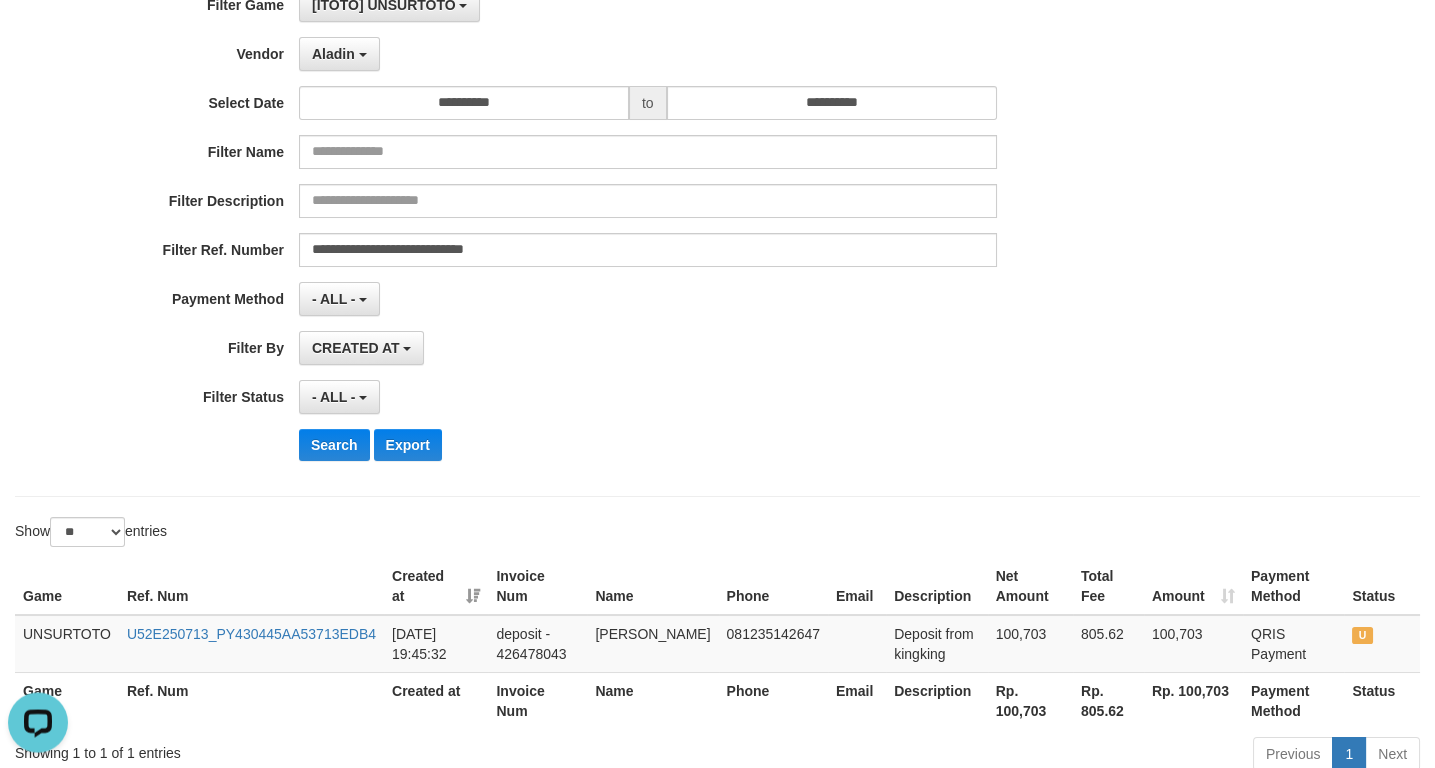 scroll, scrollTop: 120, scrollLeft: 0, axis: vertical 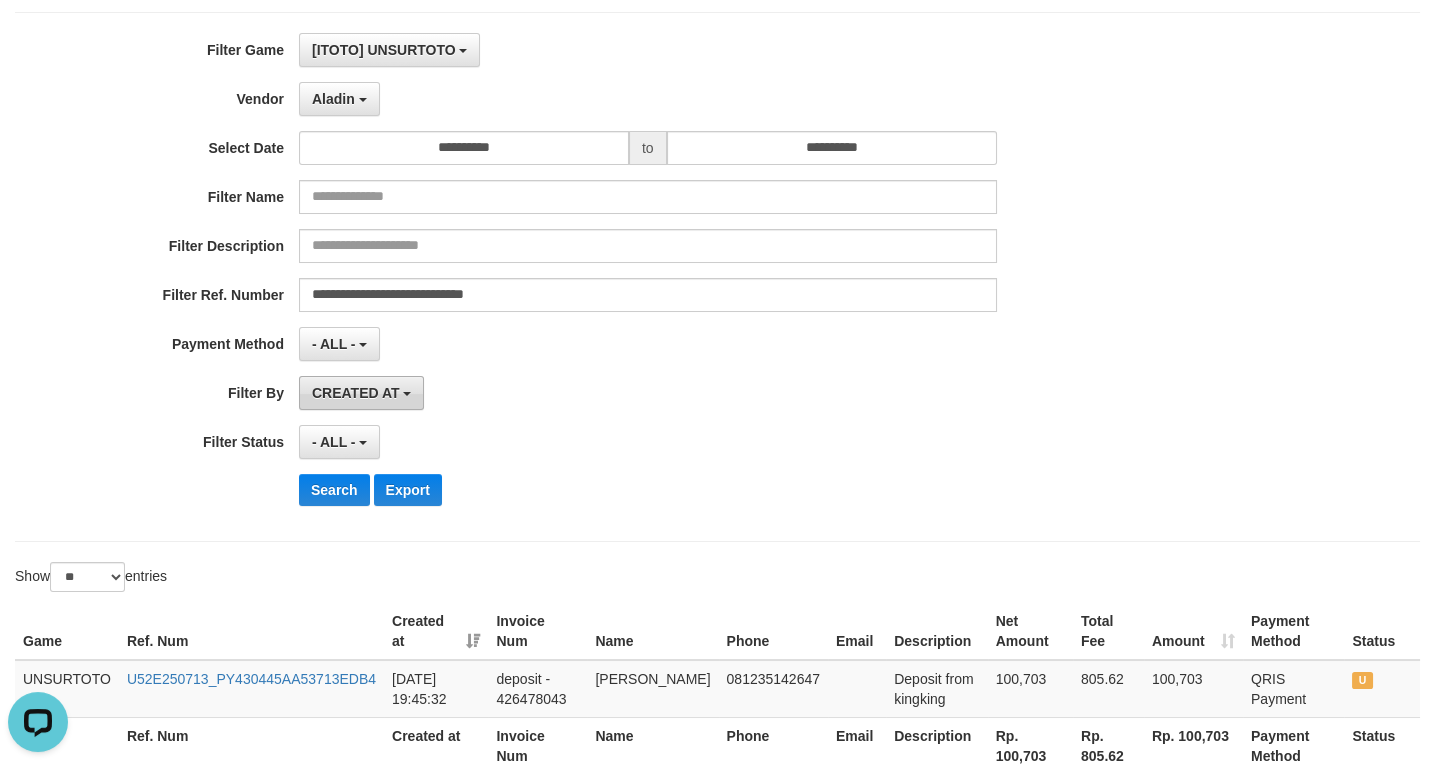 click on "CREATED AT" at bounding box center (356, 393) 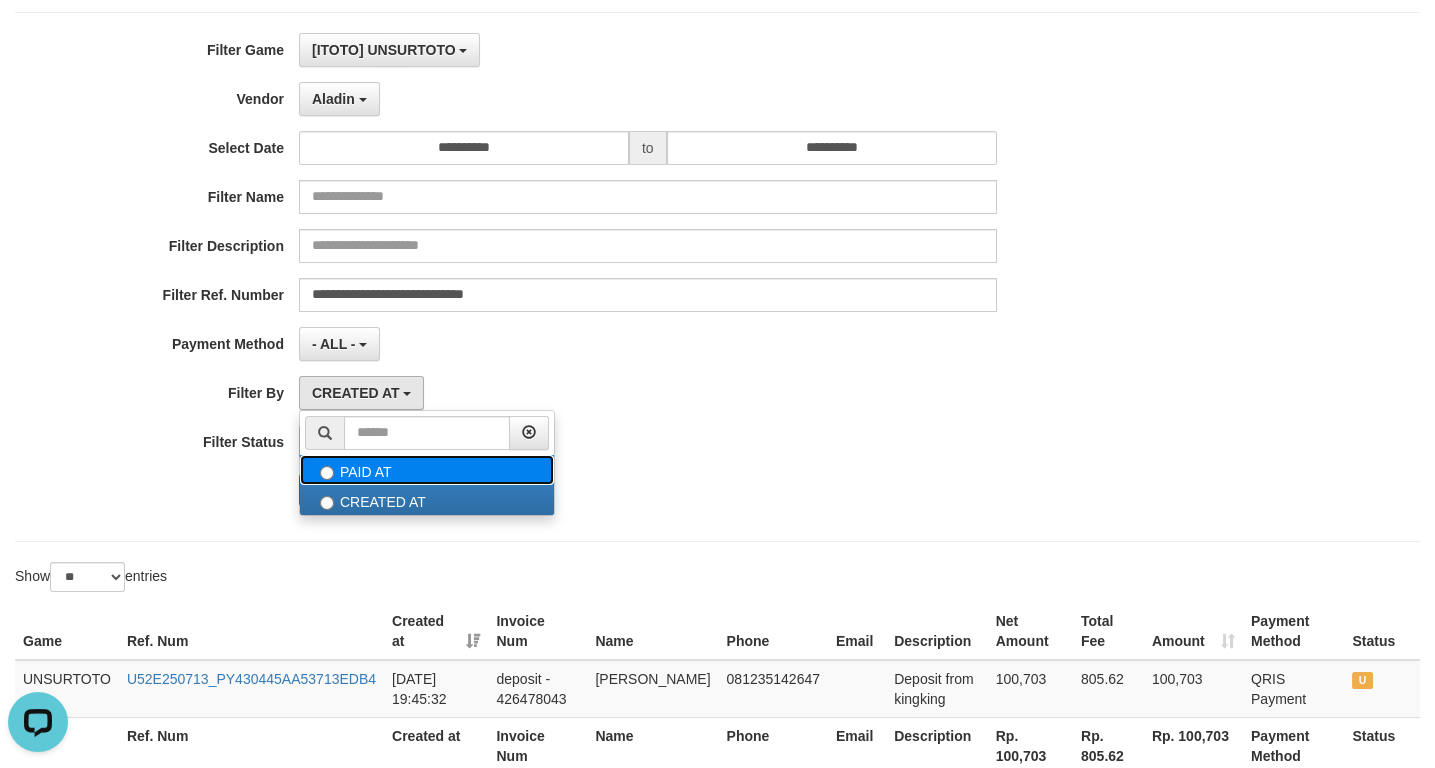 click on "PAID AT" at bounding box center [427, 470] 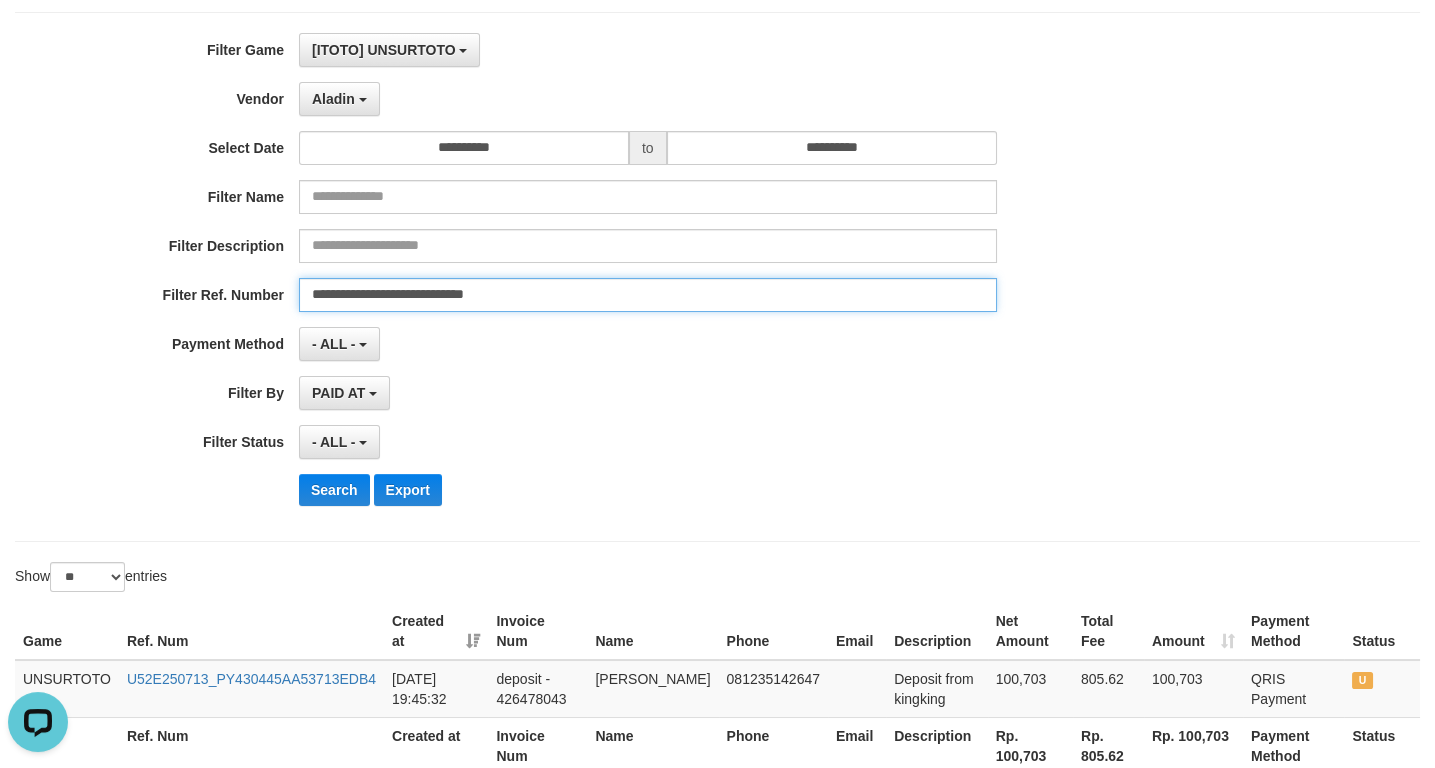 click on "**********" at bounding box center [648, 295] 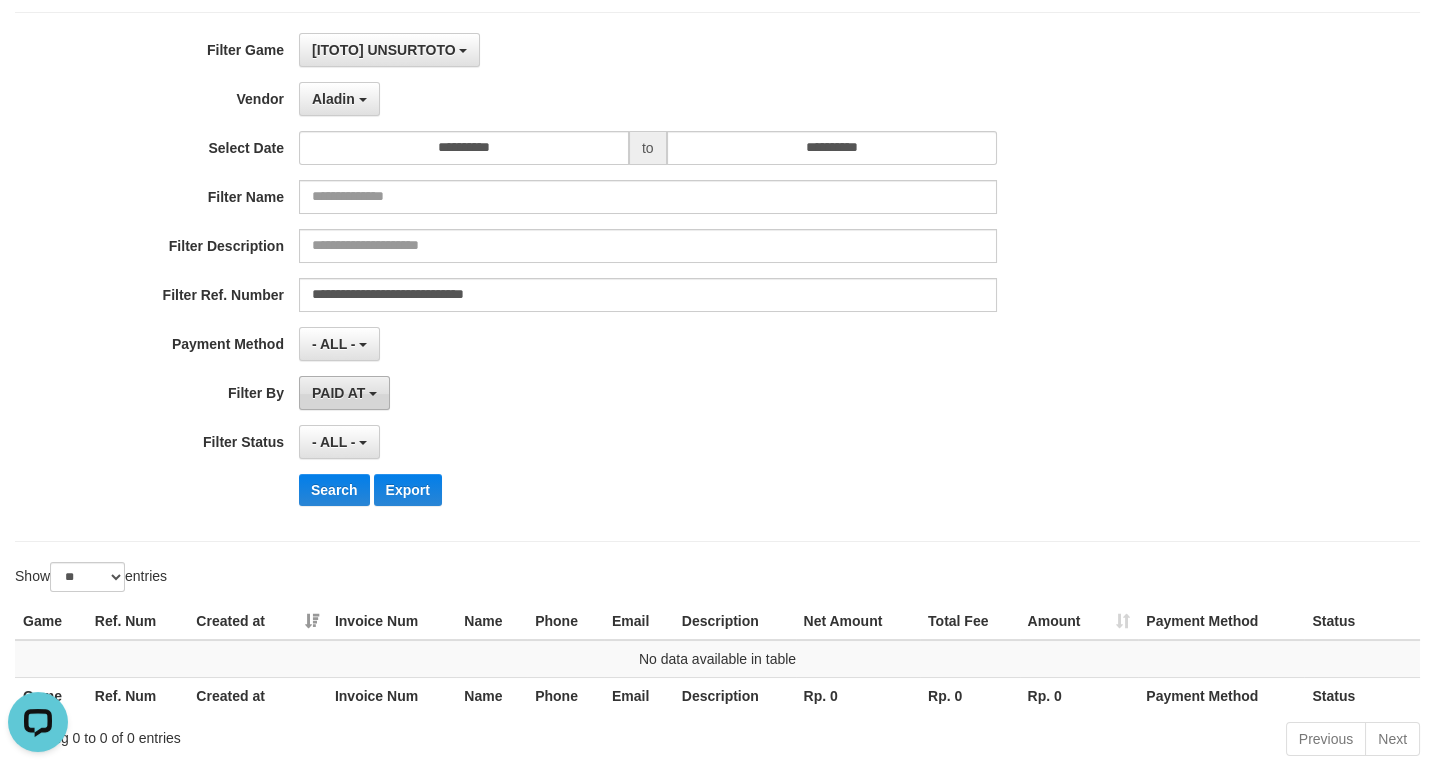 click on "PAID AT" at bounding box center (338, 393) 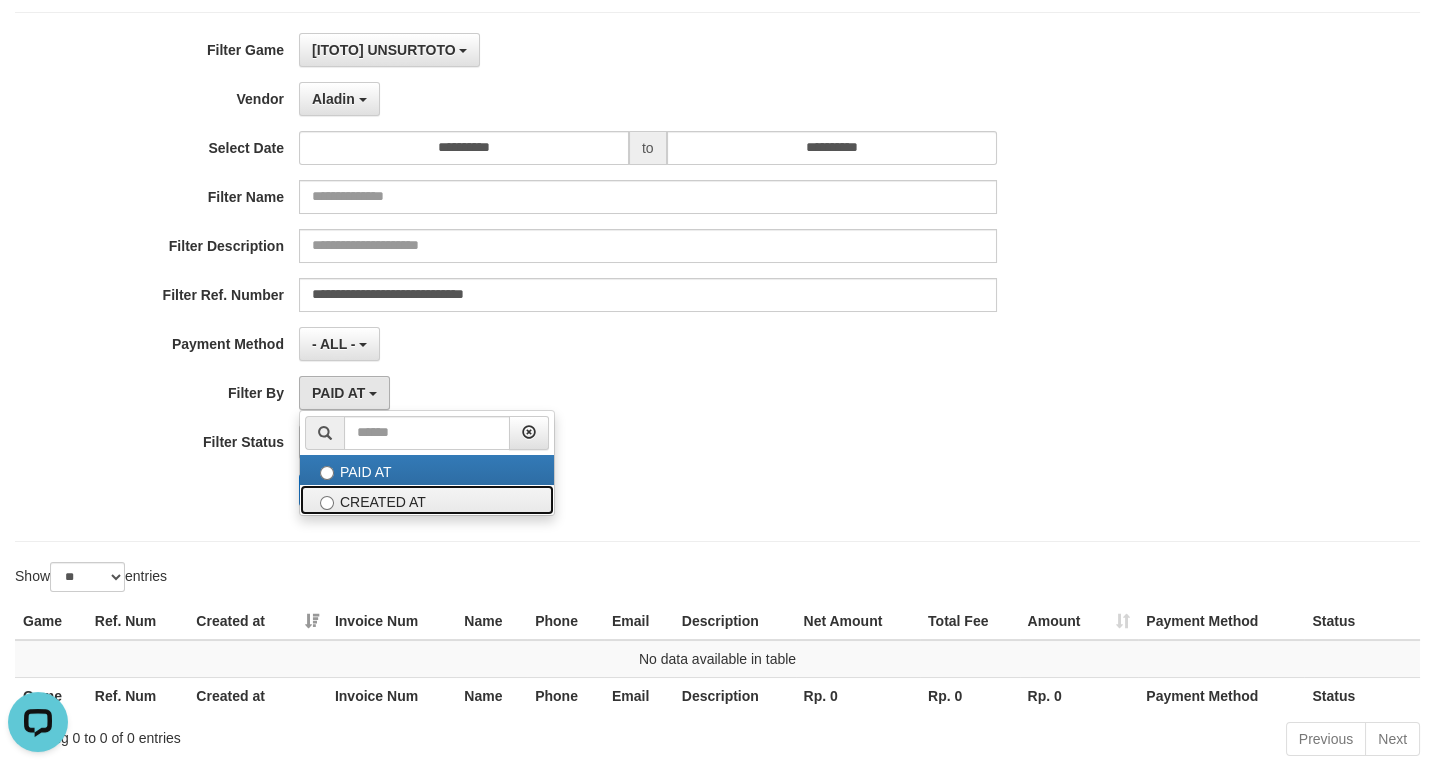 drag, startPoint x: 365, startPoint y: 497, endPoint x: 672, endPoint y: 357, distance: 337.41516 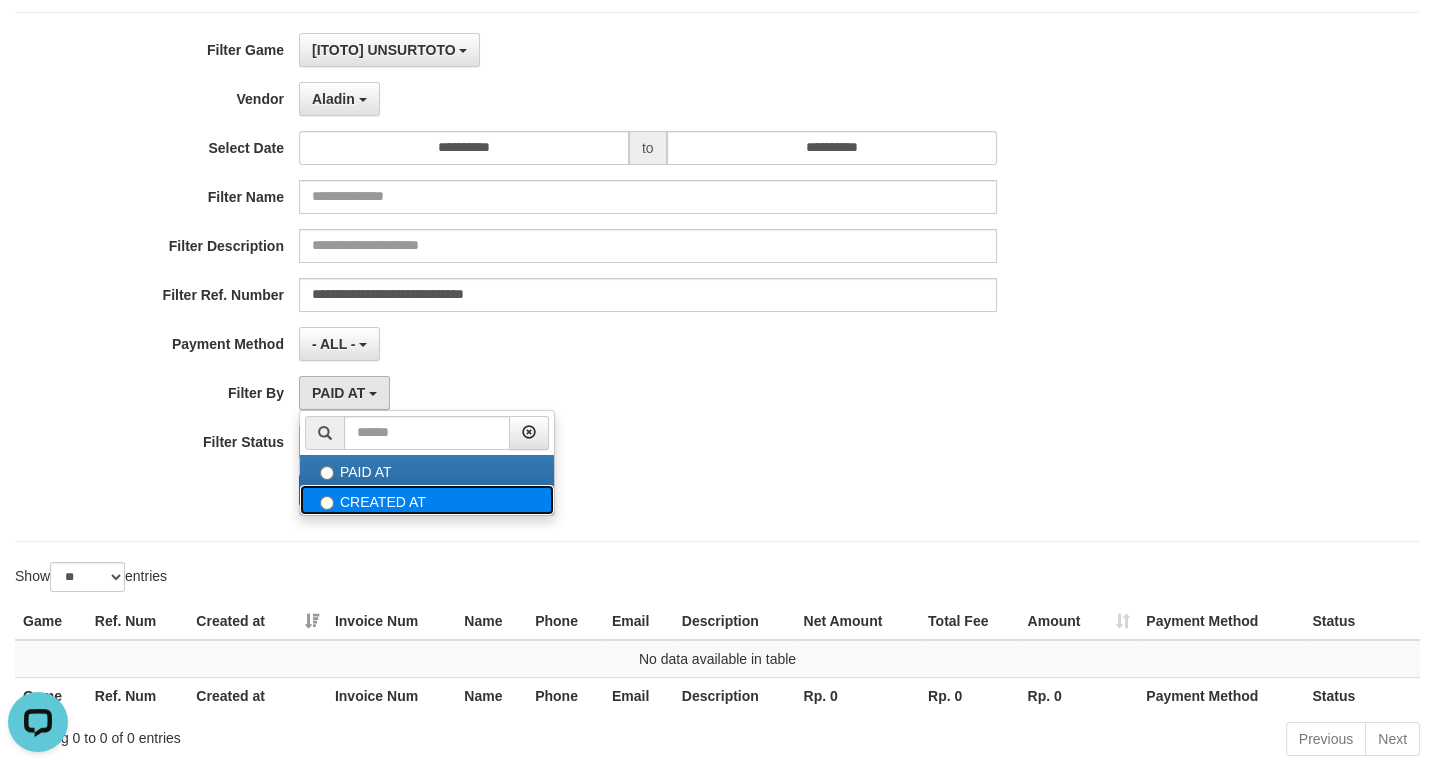 click on "CREATED AT" at bounding box center (427, 500) 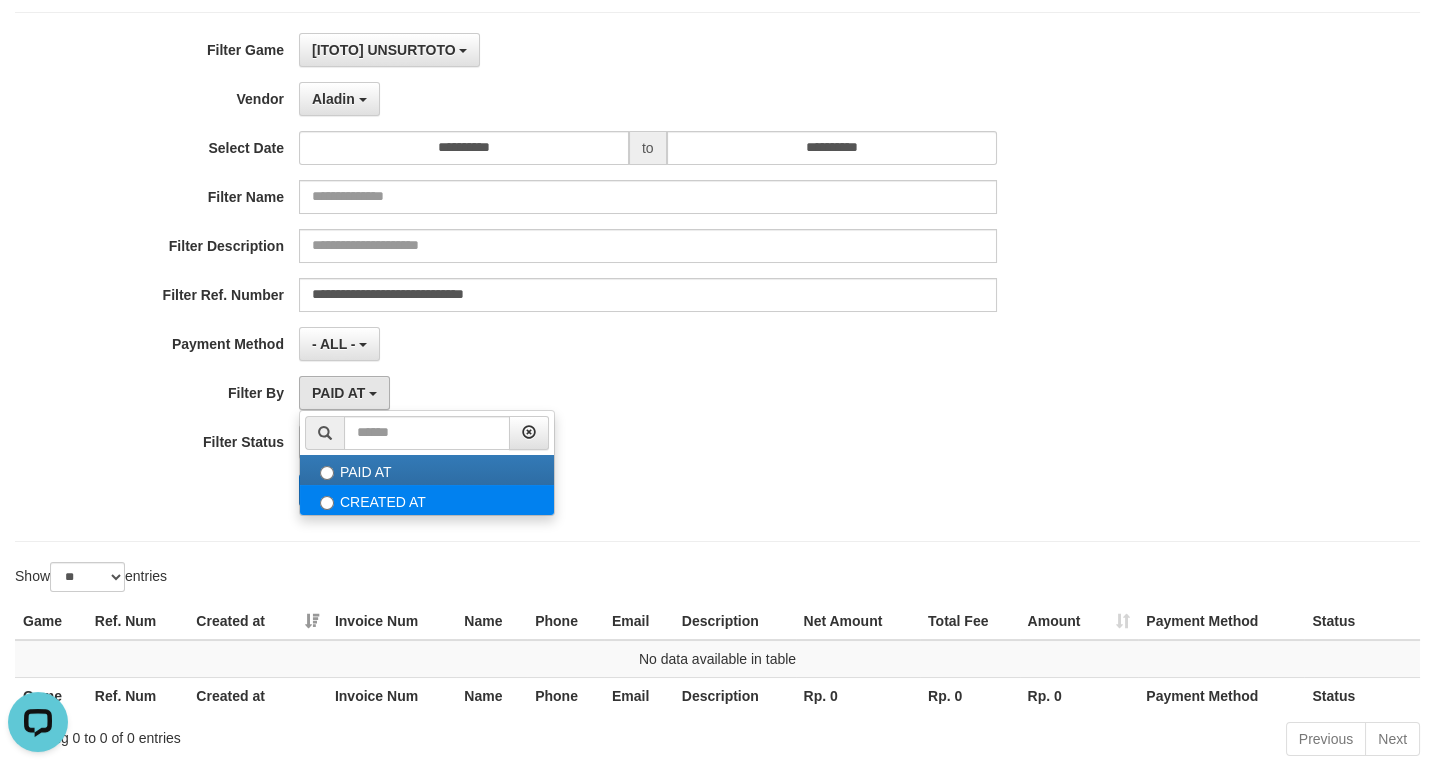 select on "*" 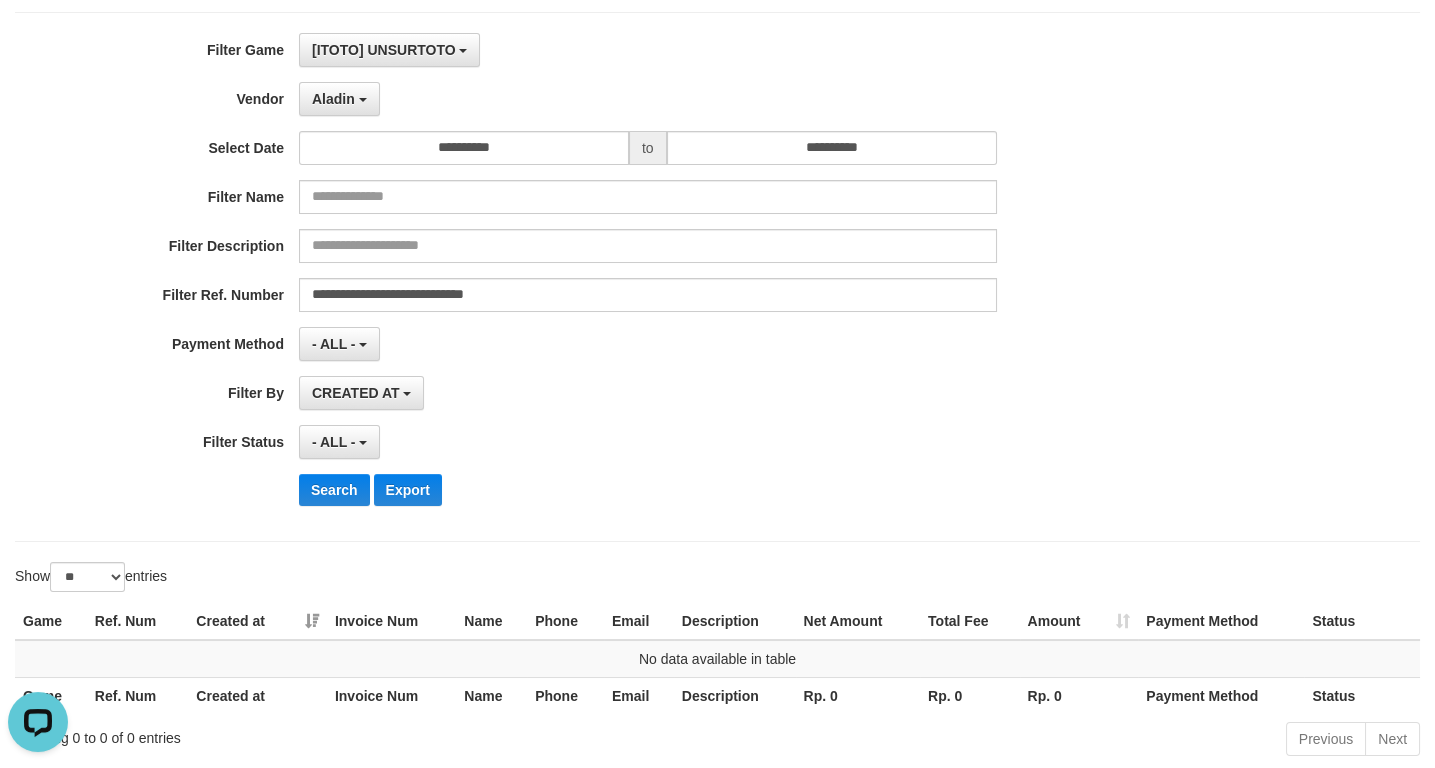 click on "**********" at bounding box center (598, 277) 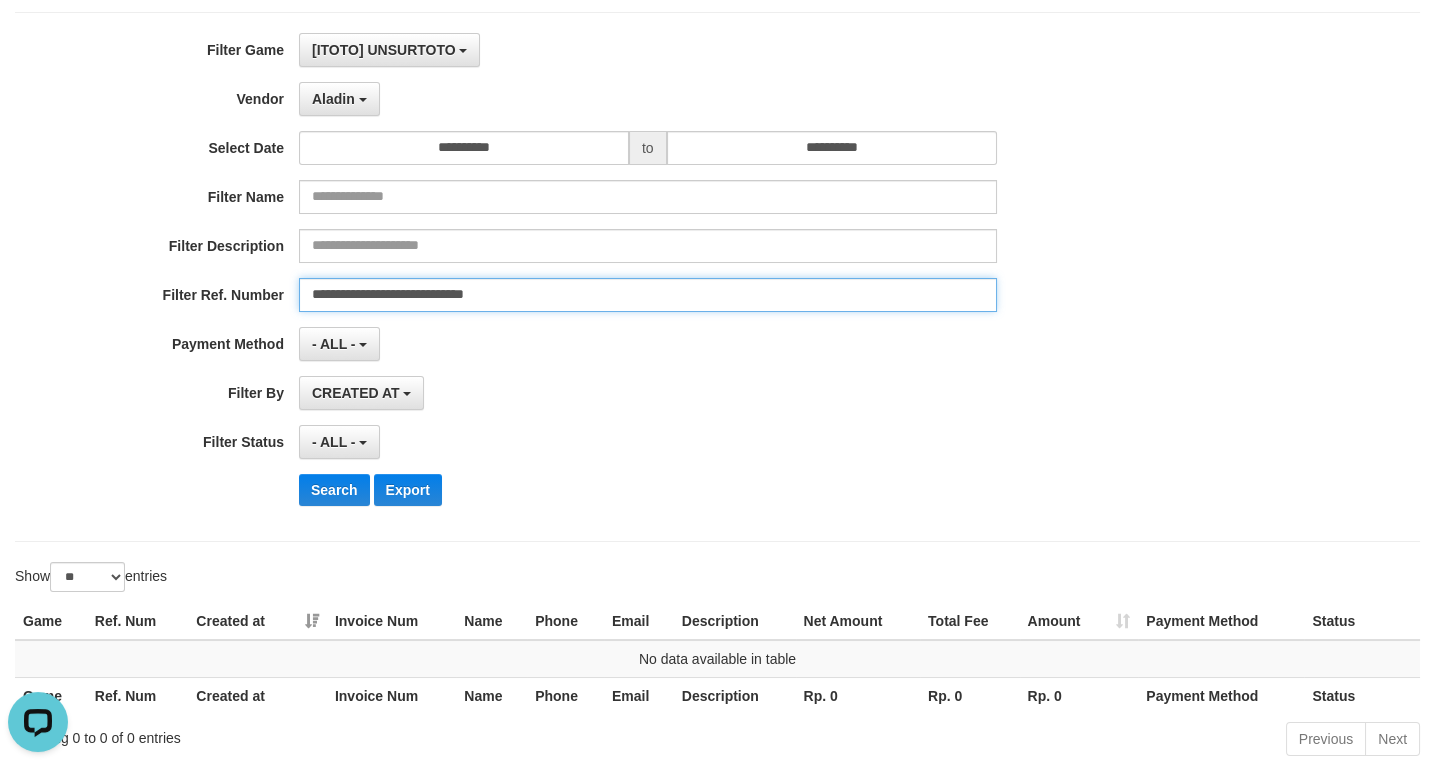 click on "**********" at bounding box center (648, 295) 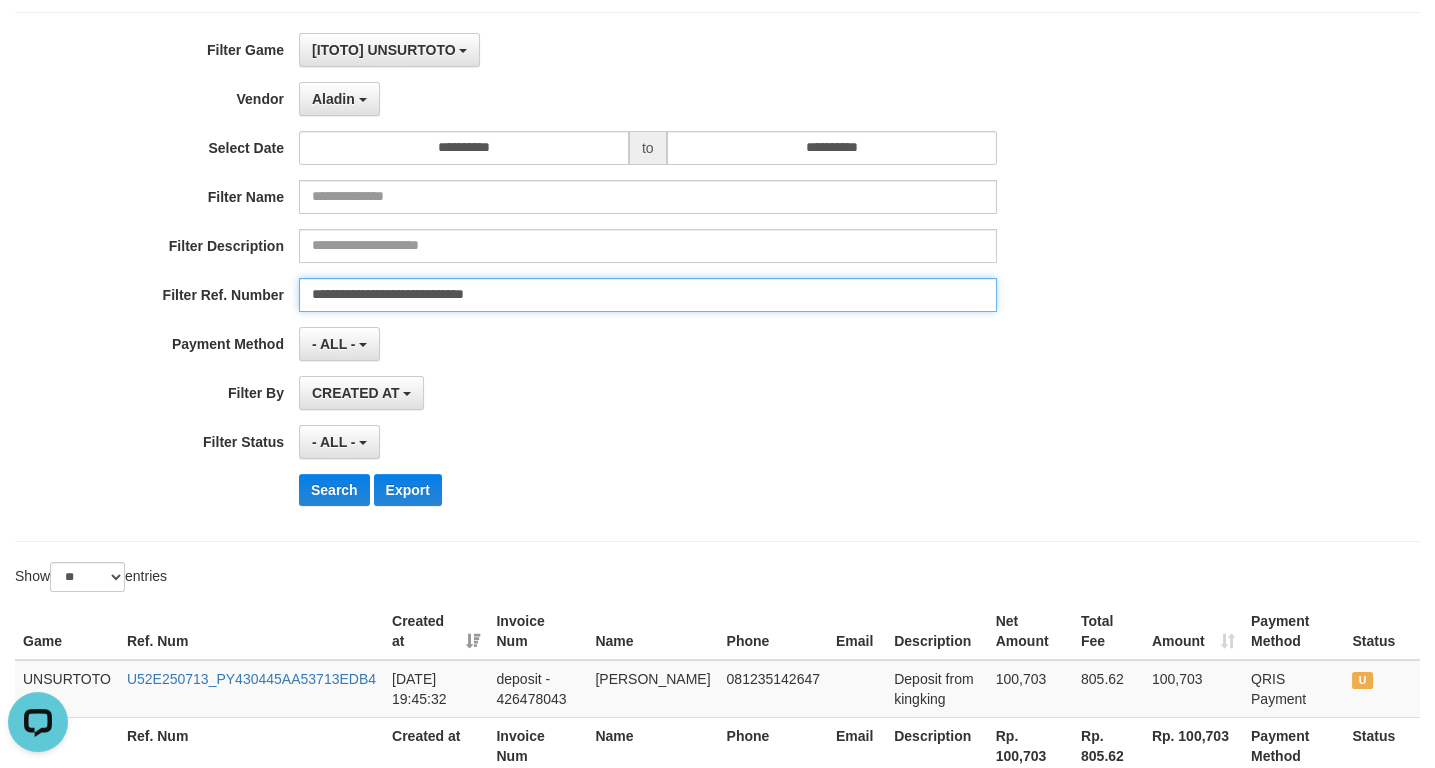 scroll, scrollTop: 307, scrollLeft: 0, axis: vertical 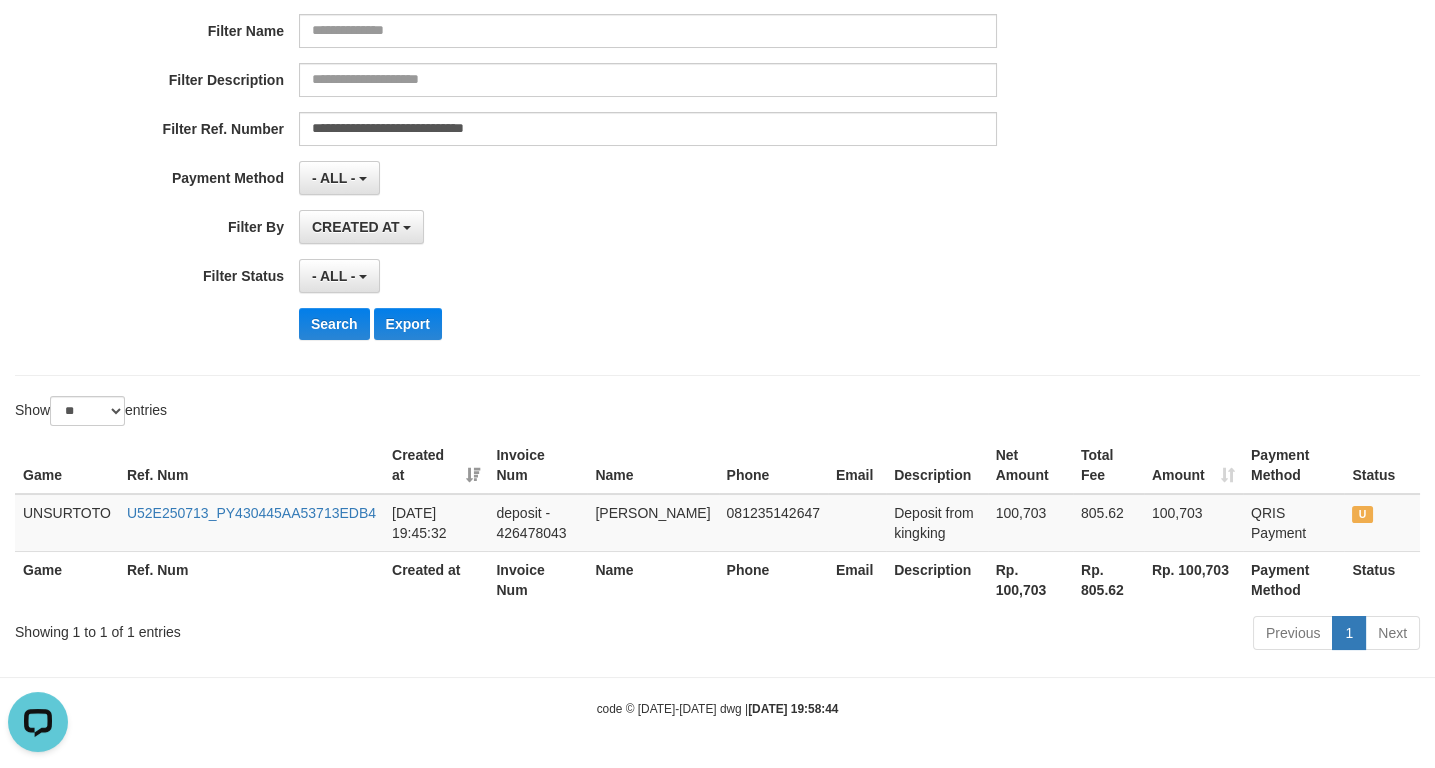 click on "**********" at bounding box center (598, 111) 